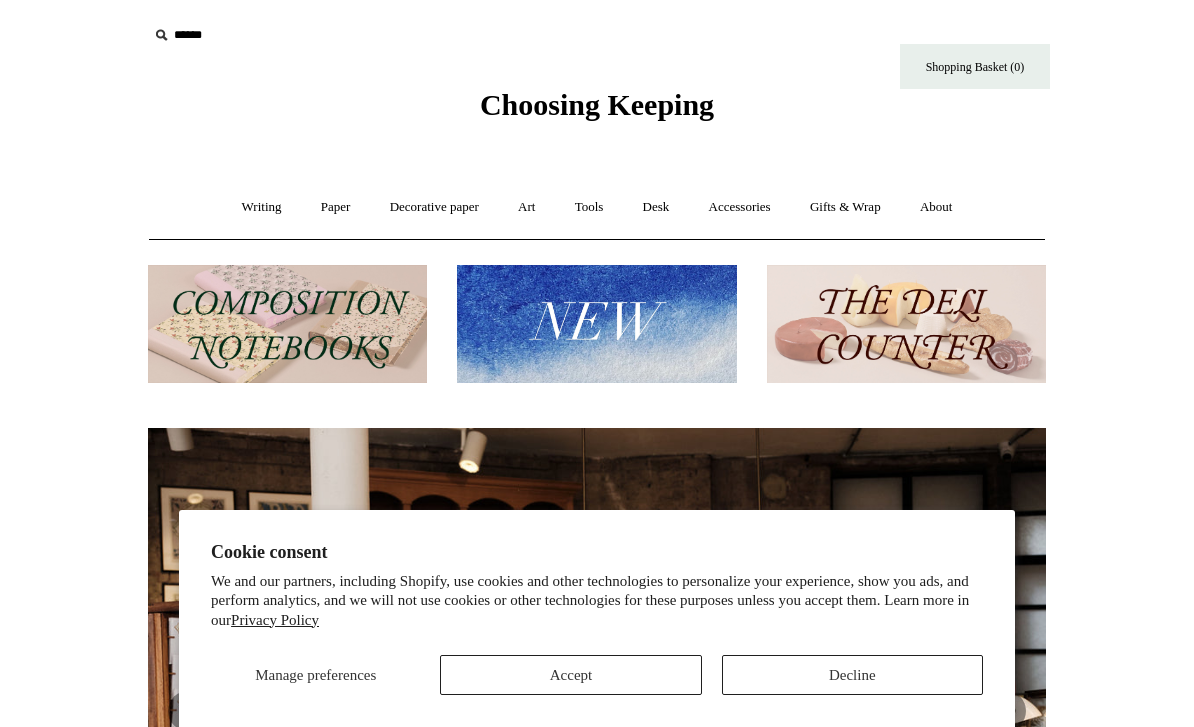 scroll, scrollTop: 0, scrollLeft: 0, axis: both 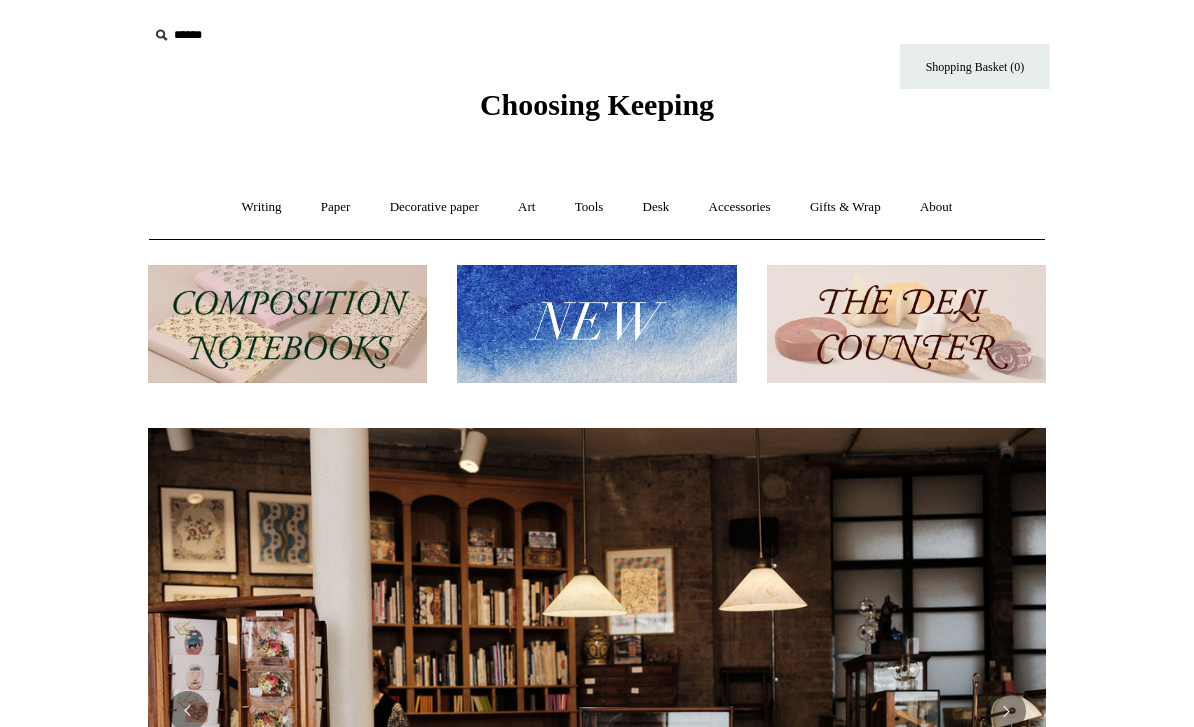 click on "Writing +" at bounding box center (262, 207) 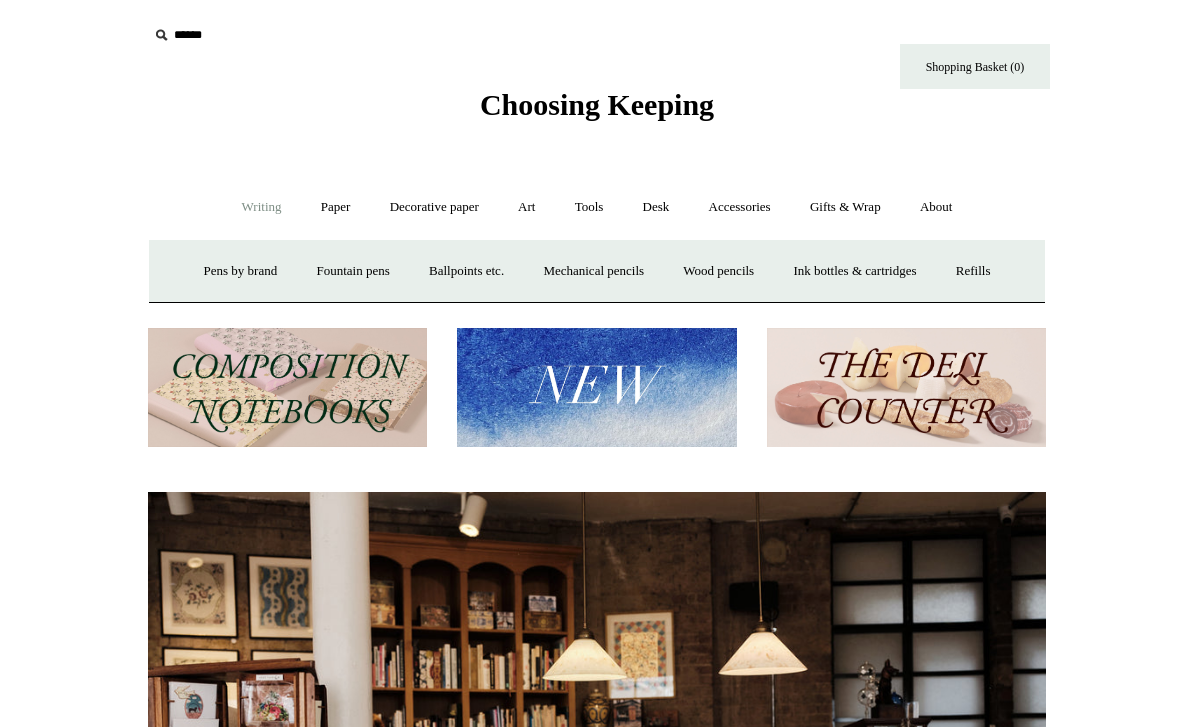 click on "Gifts & Wrap +" at bounding box center (845, 207) 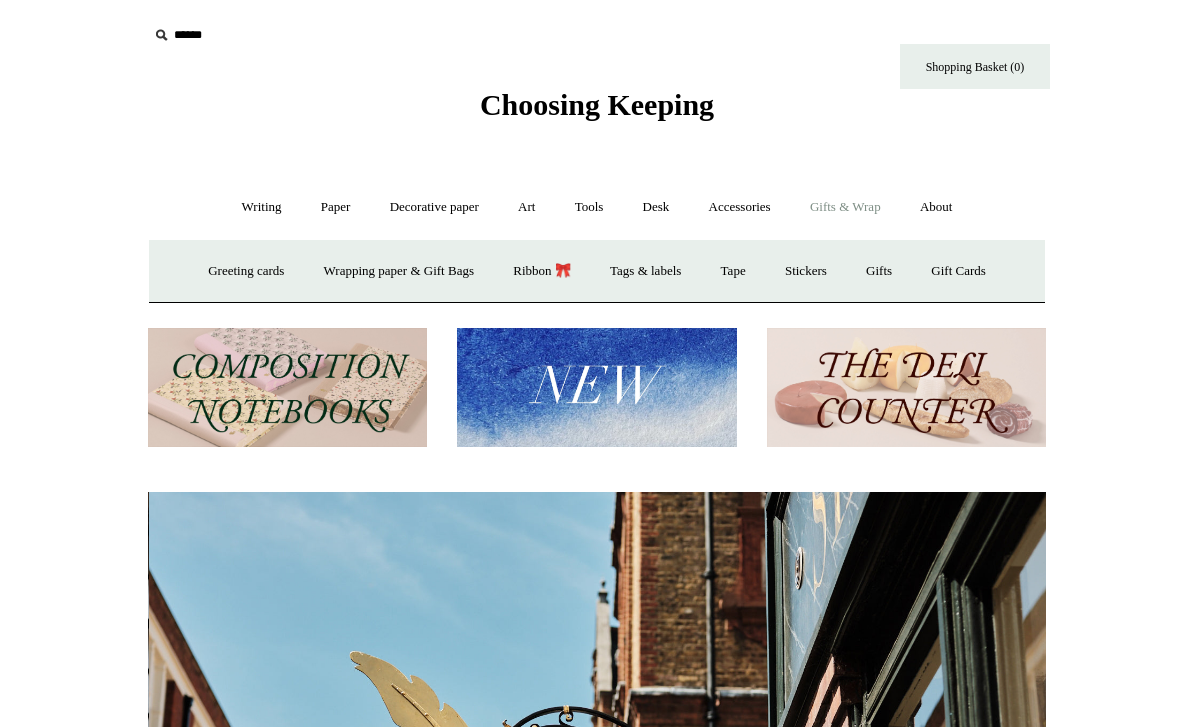 scroll, scrollTop: 0, scrollLeft: 898, axis: horizontal 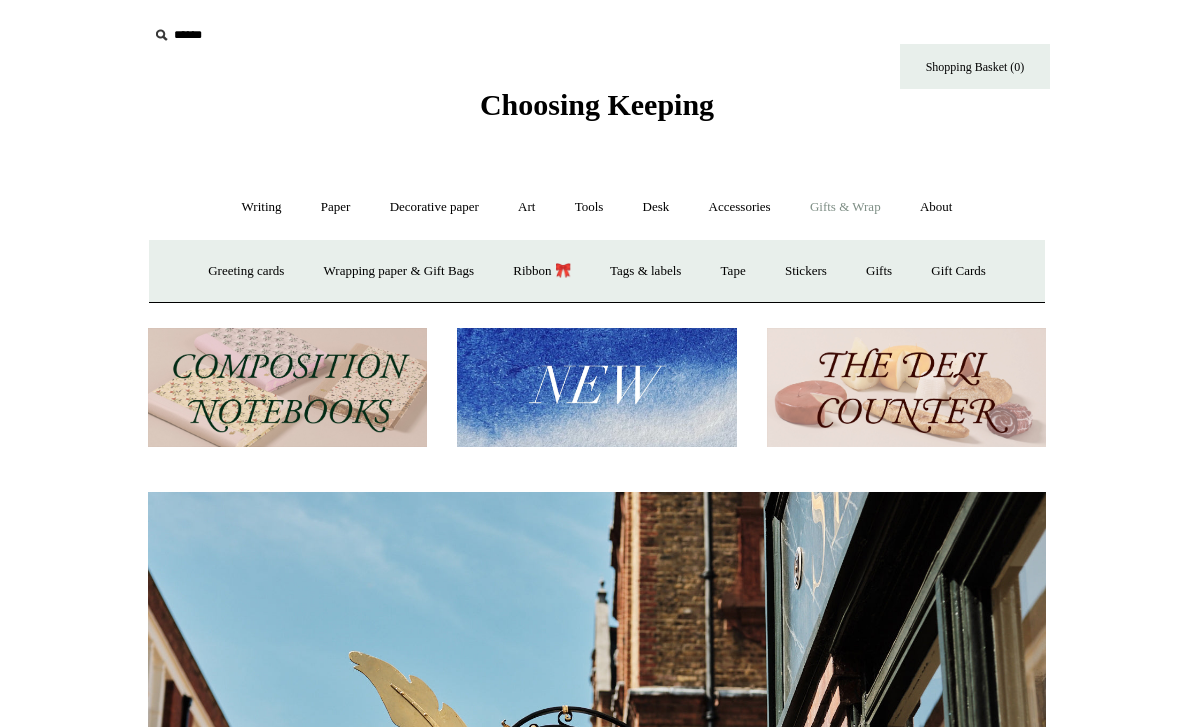 click on "Greeting cards +" at bounding box center (246, 271) 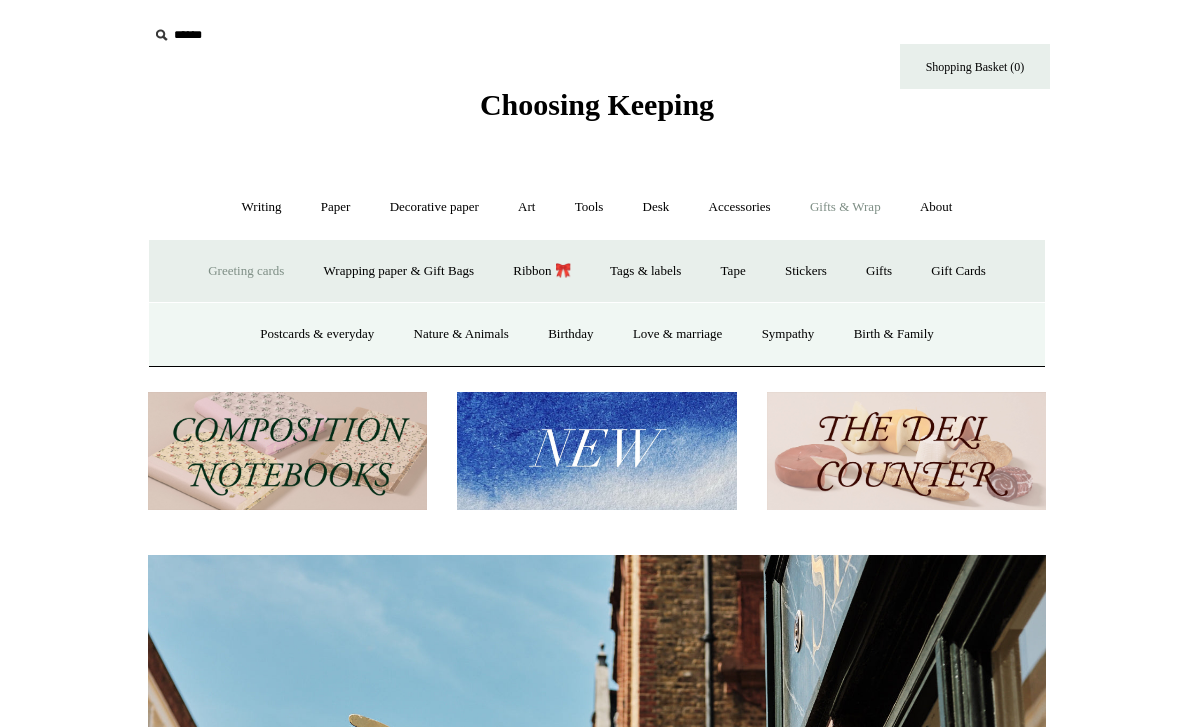 click on "Postcards & everyday" at bounding box center (317, 334) 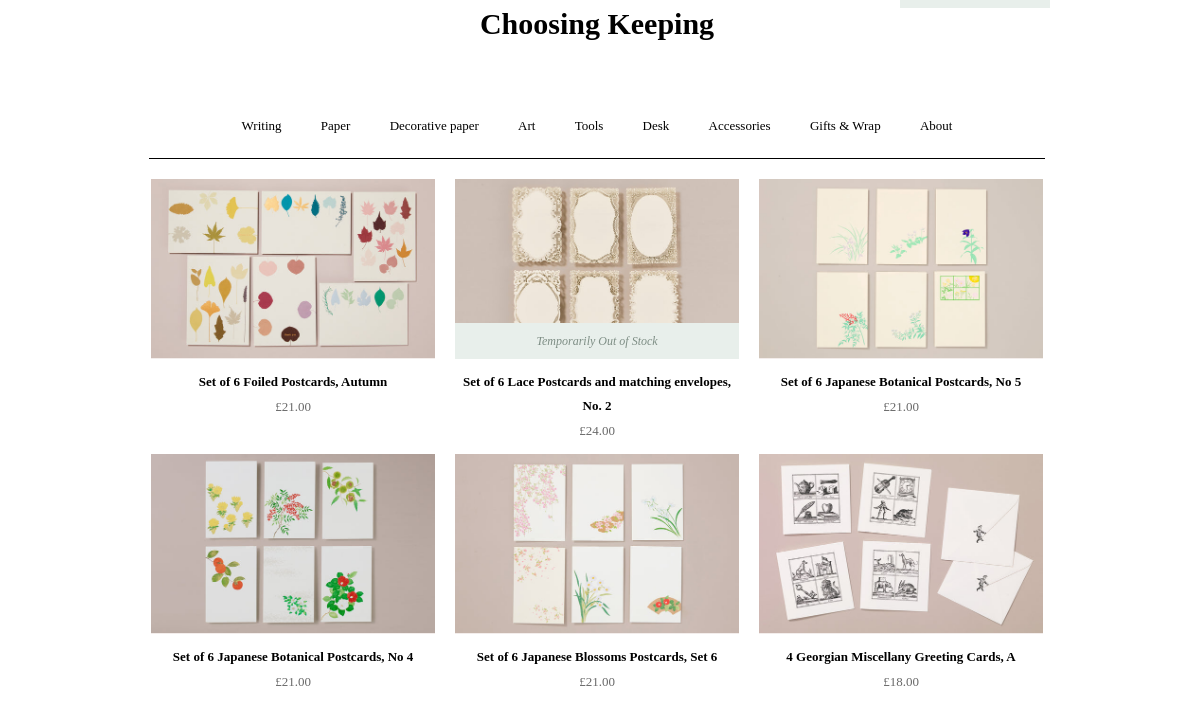 scroll, scrollTop: 0, scrollLeft: 0, axis: both 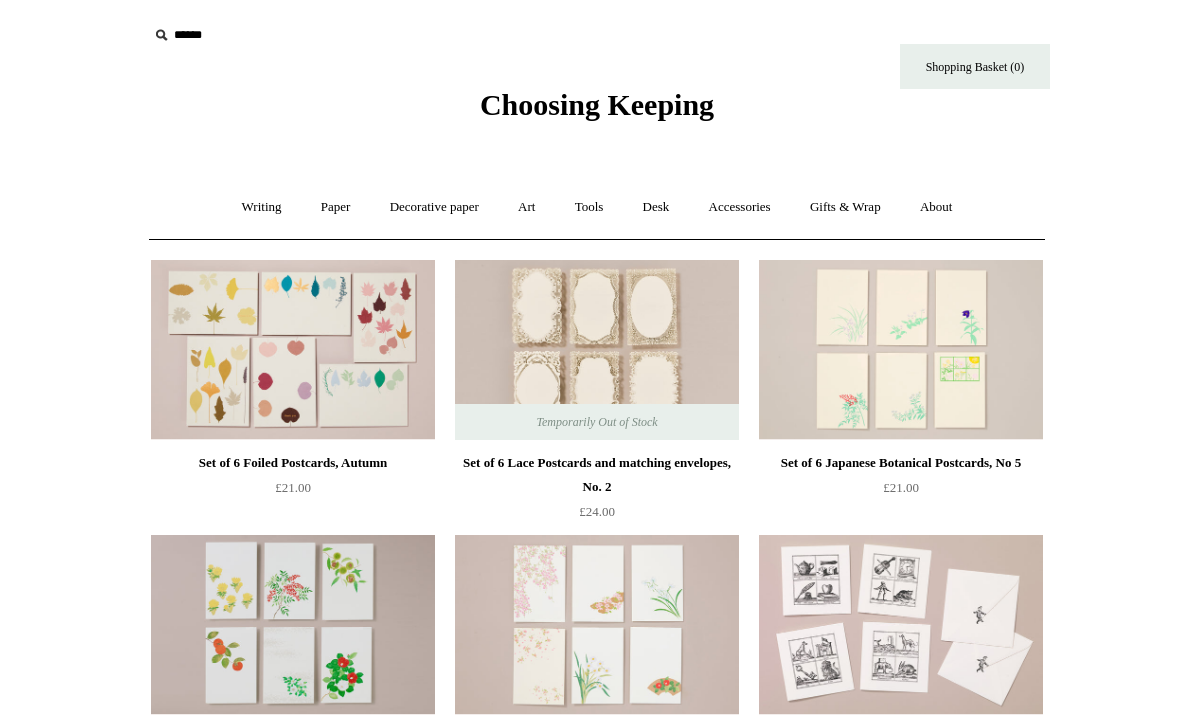 click on "Gifts & Wrap +" at bounding box center [845, 207] 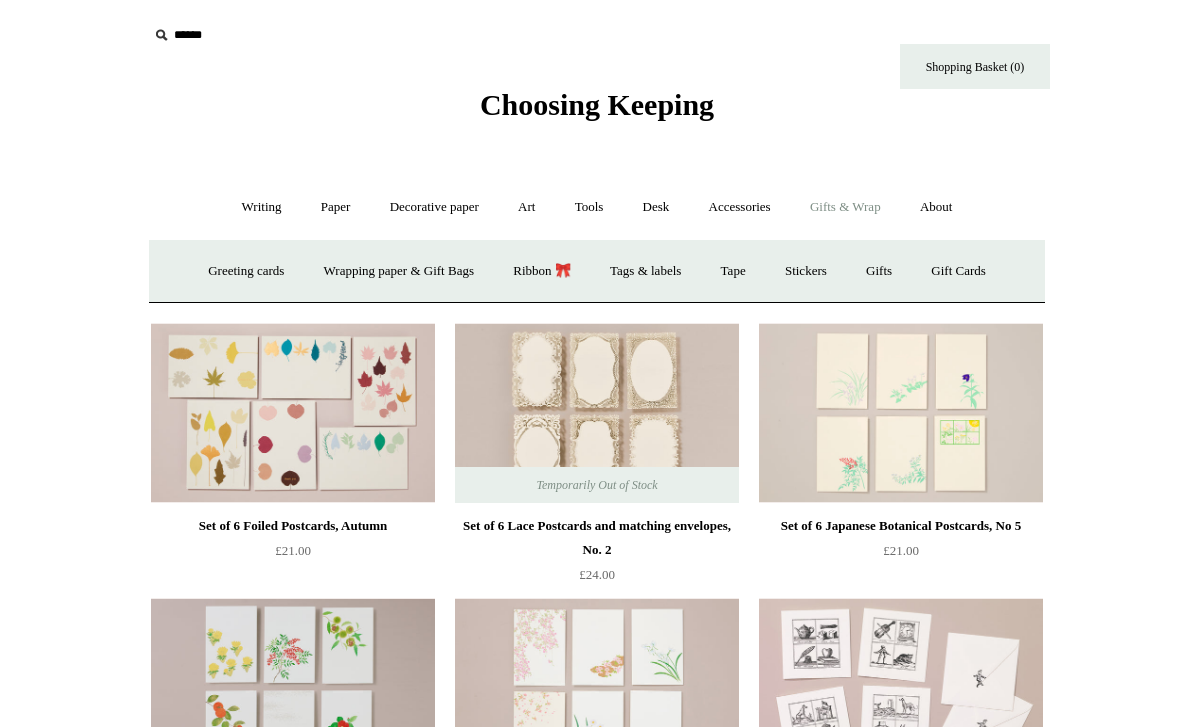 click on "Wrapping paper & Gift Bags" at bounding box center (399, 271) 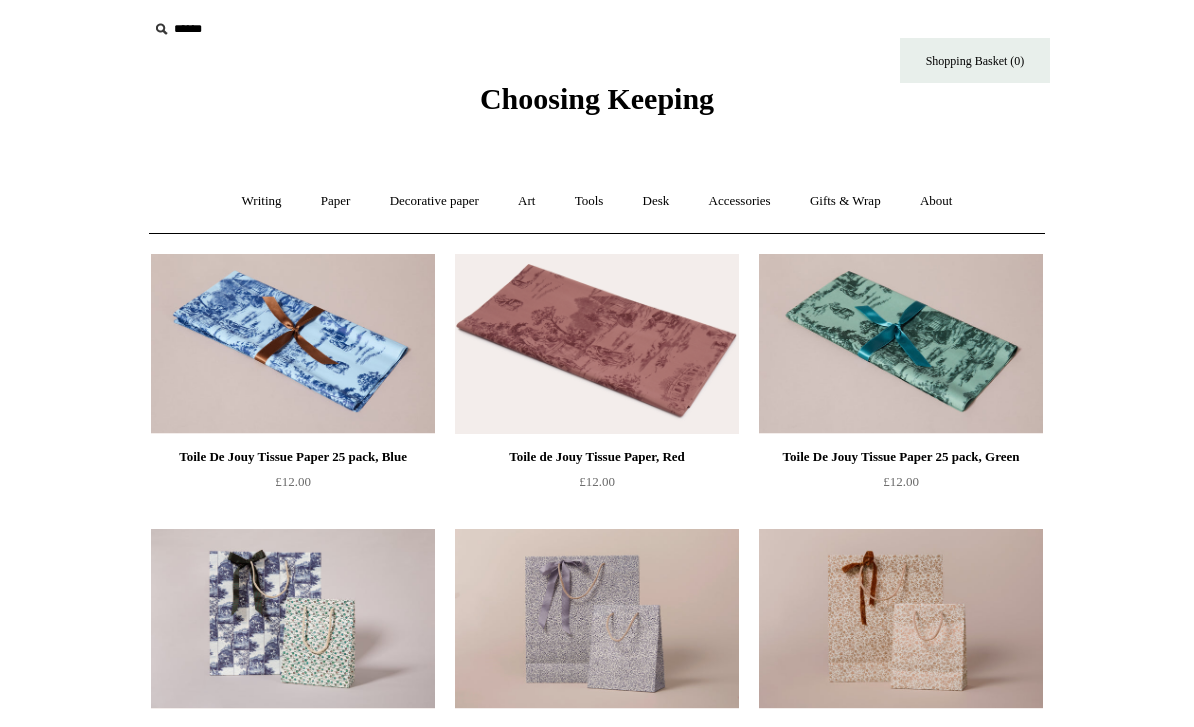 scroll, scrollTop: 0, scrollLeft: 0, axis: both 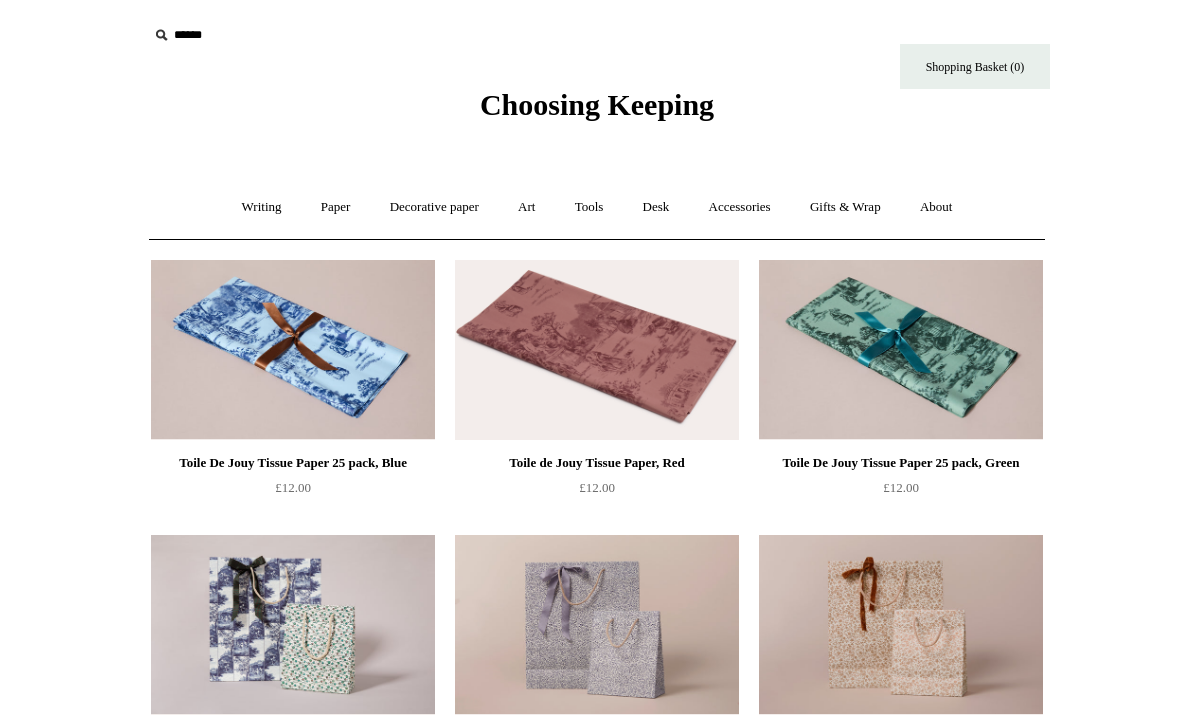 click on "Gifts & Wrap +" at bounding box center (845, 207) 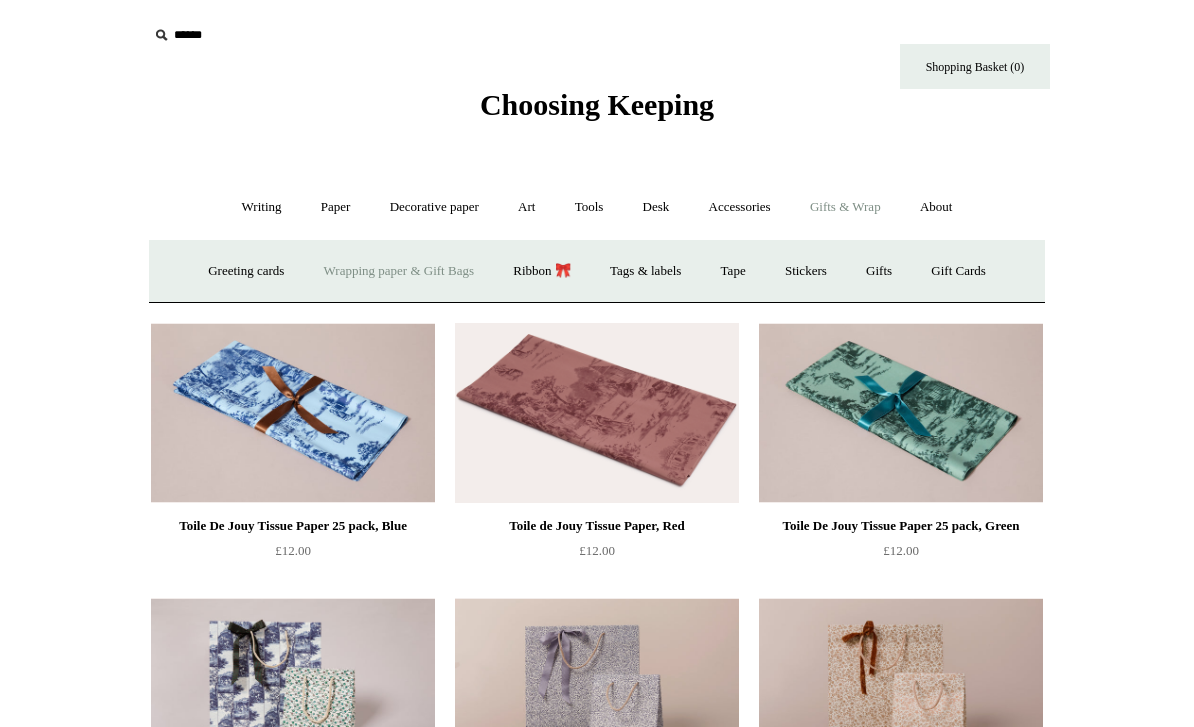 click on "Gifts +" at bounding box center (879, 271) 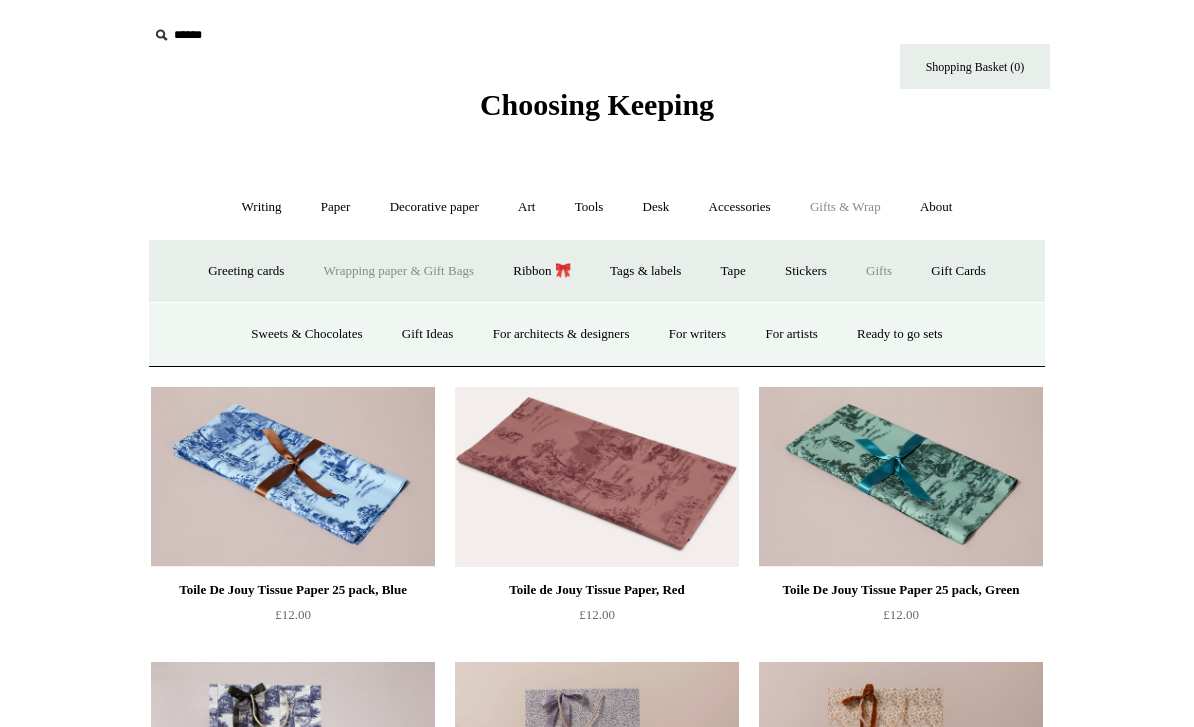 click on "Greeting cards +" at bounding box center [246, 271] 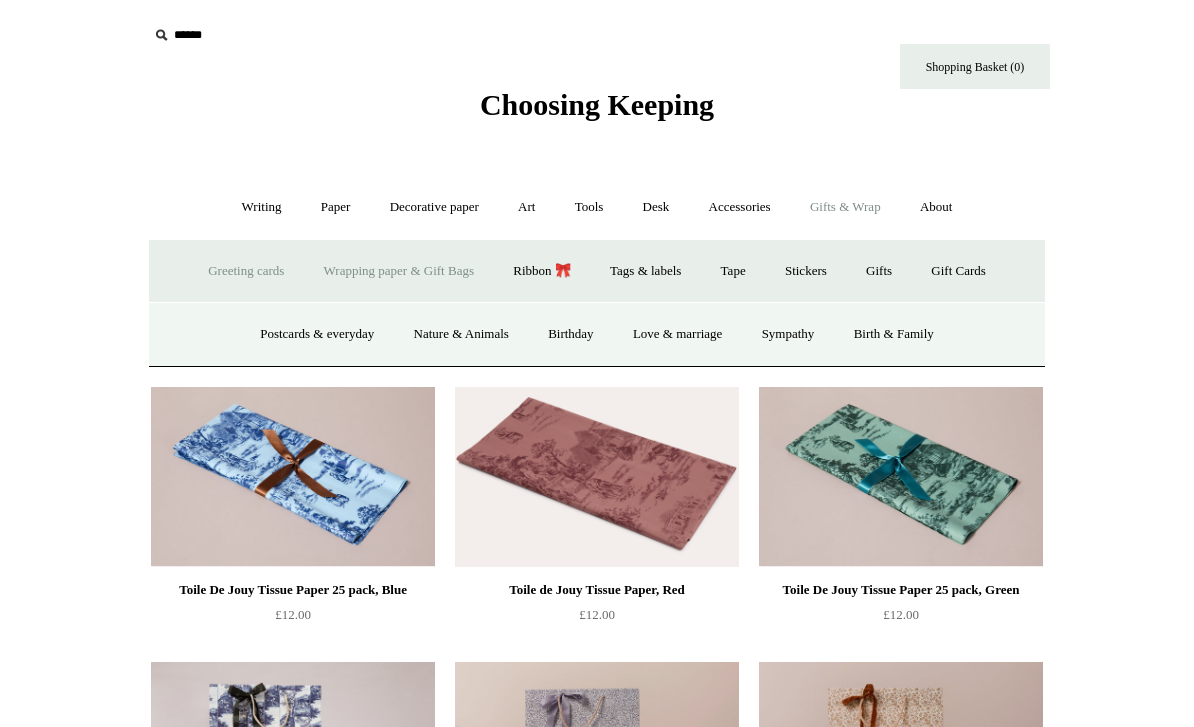click on "Nature & Animals" at bounding box center (461, 334) 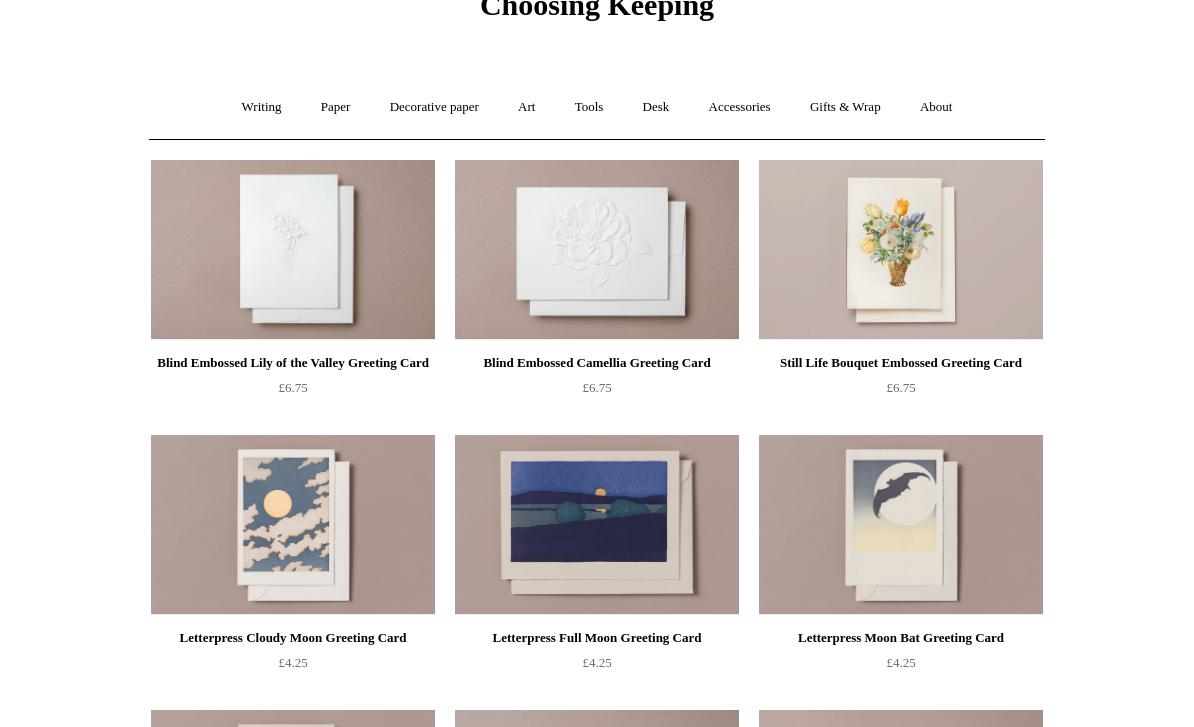 scroll, scrollTop: 0, scrollLeft: 0, axis: both 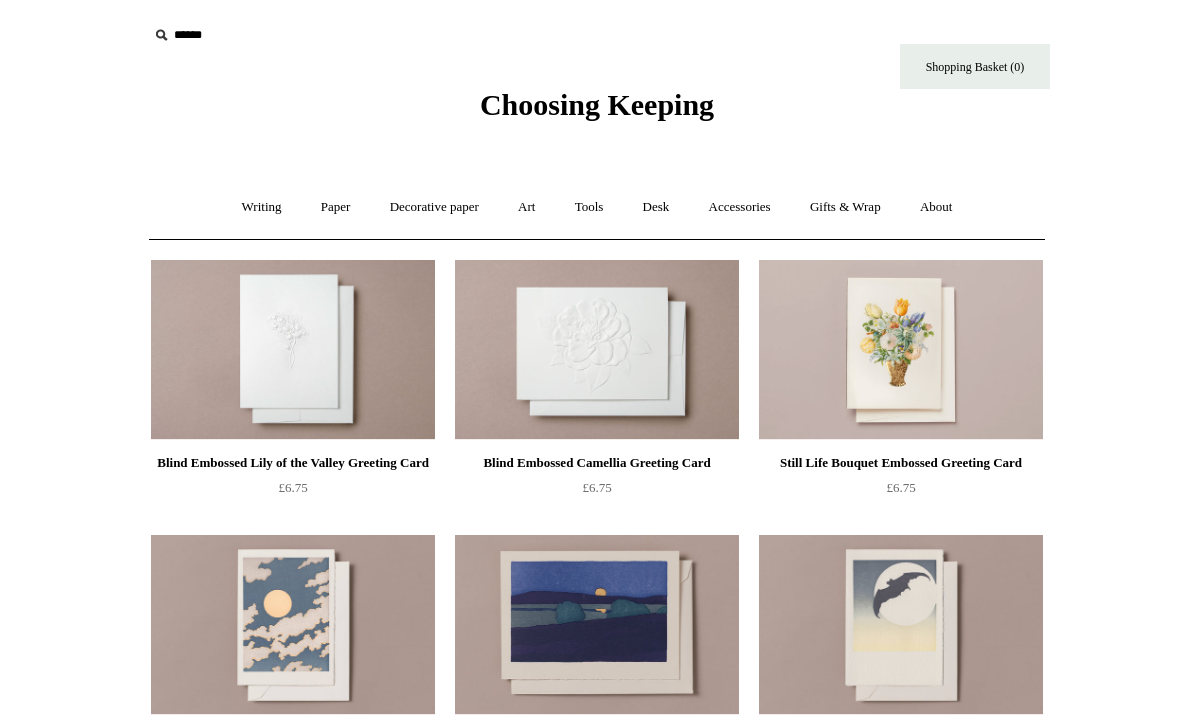 click on "Gifts & Wrap +" at bounding box center [845, 207] 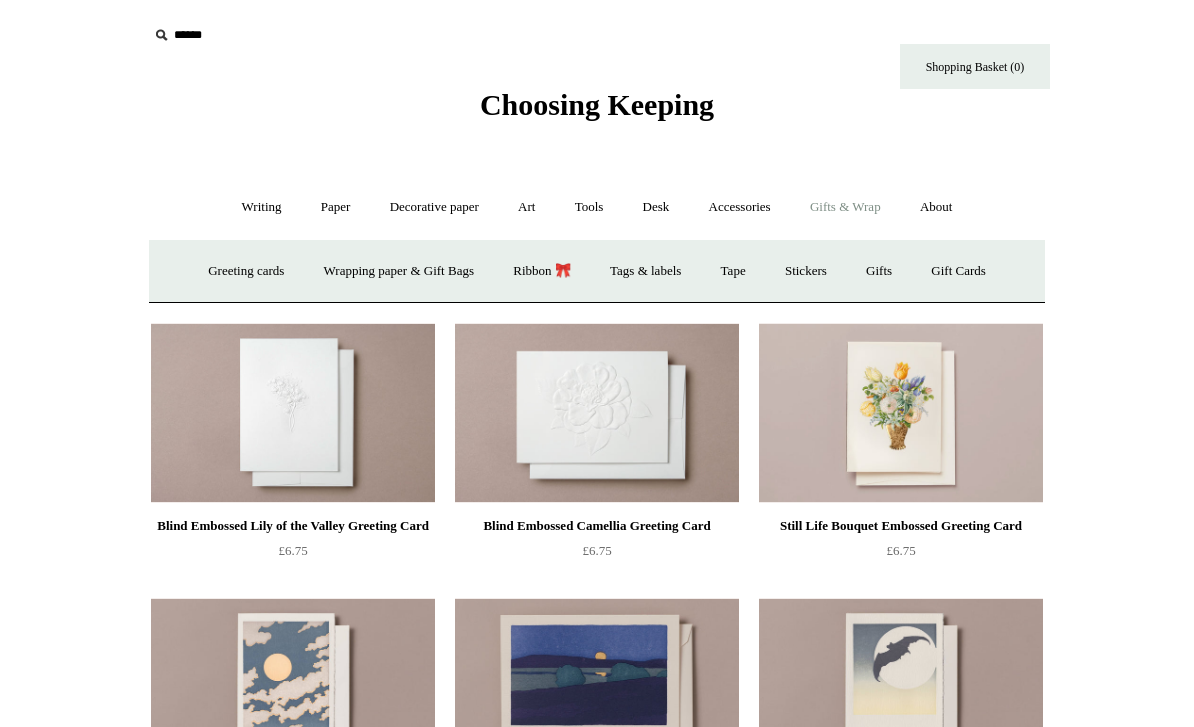 click on "Greeting cards +" at bounding box center (246, 271) 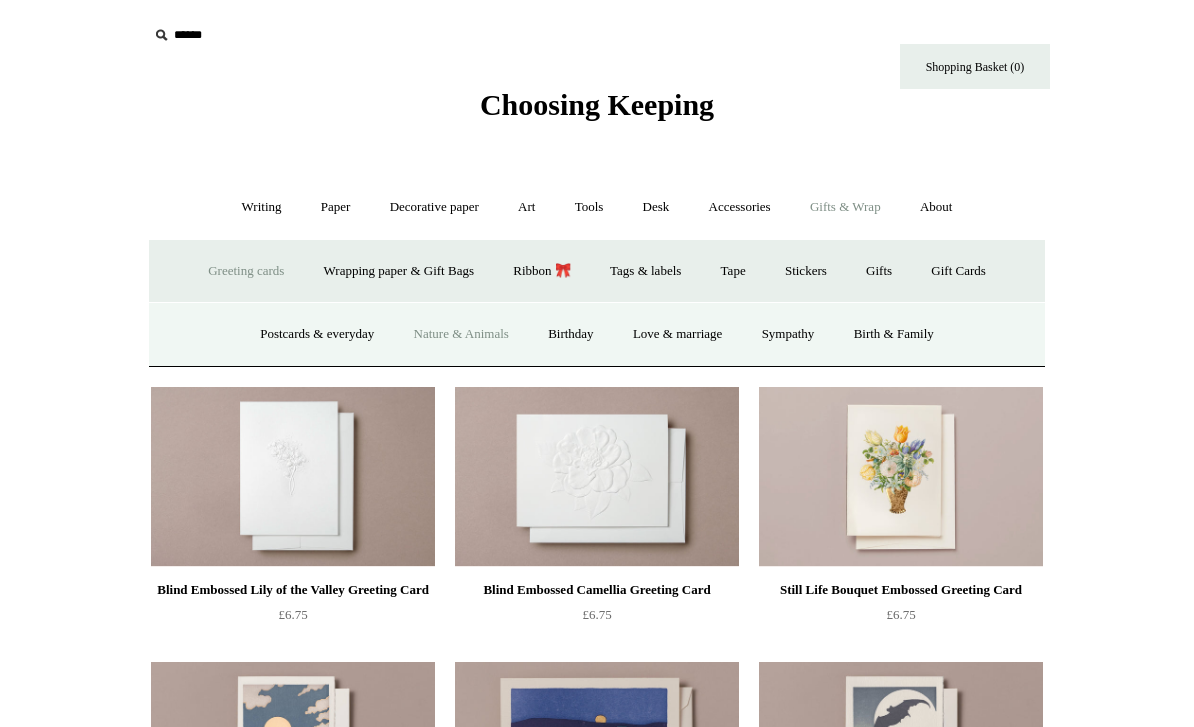 click on "Love & marriage" at bounding box center (678, 334) 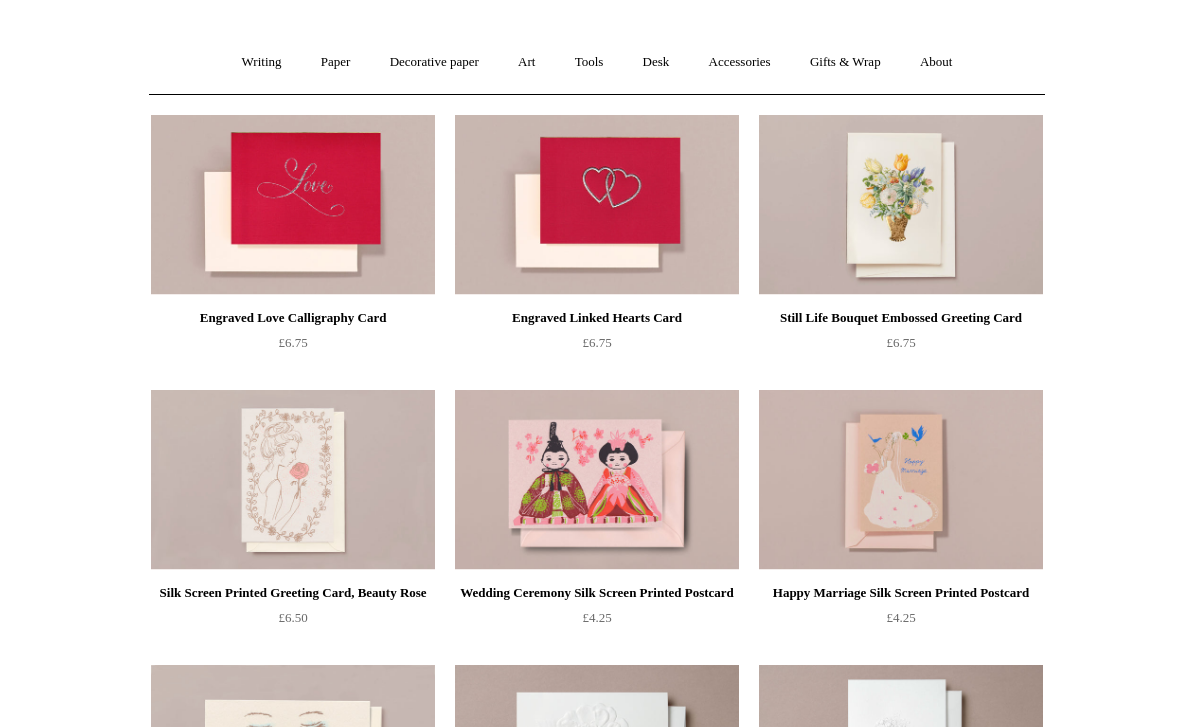 scroll, scrollTop: 0, scrollLeft: 0, axis: both 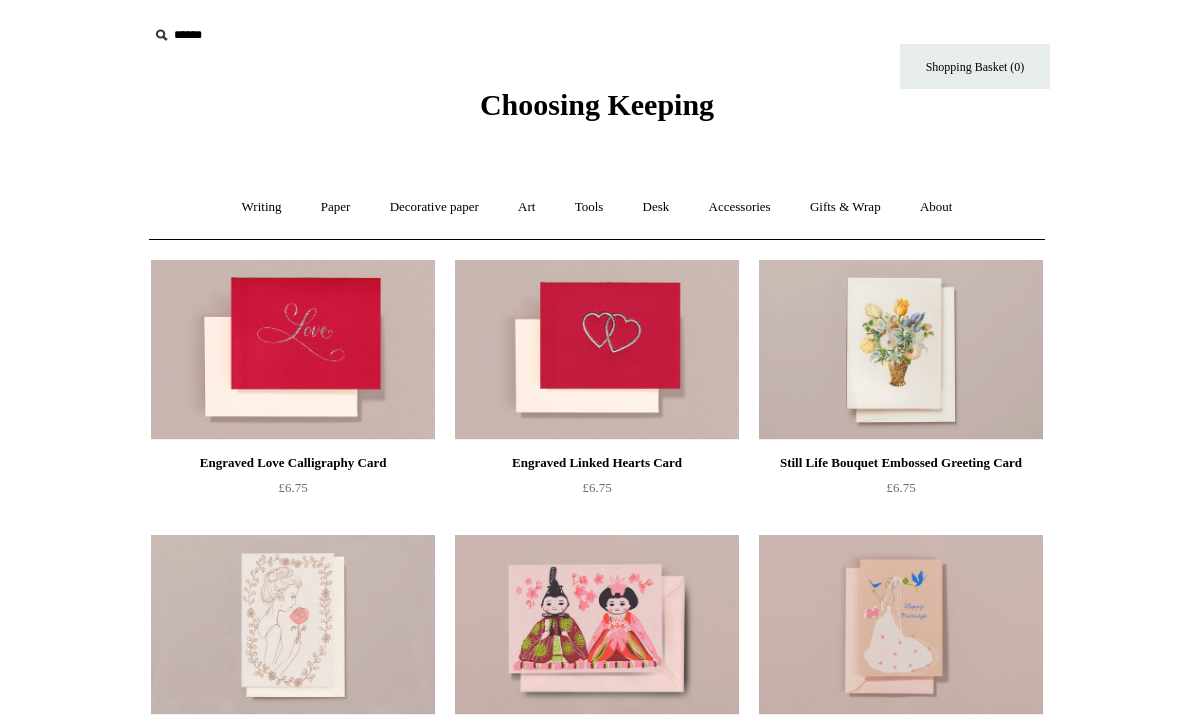 click on "Gifts & Wrap +" at bounding box center (845, 207) 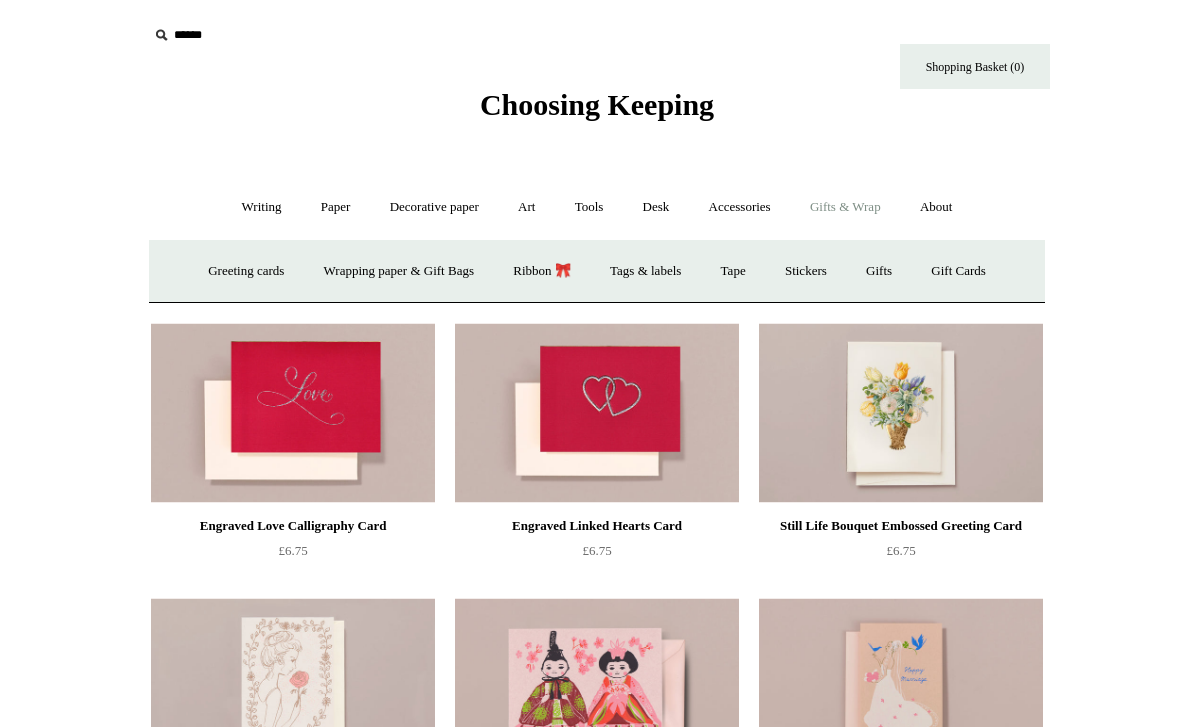 click on "Ribbon 🎀" at bounding box center [542, 271] 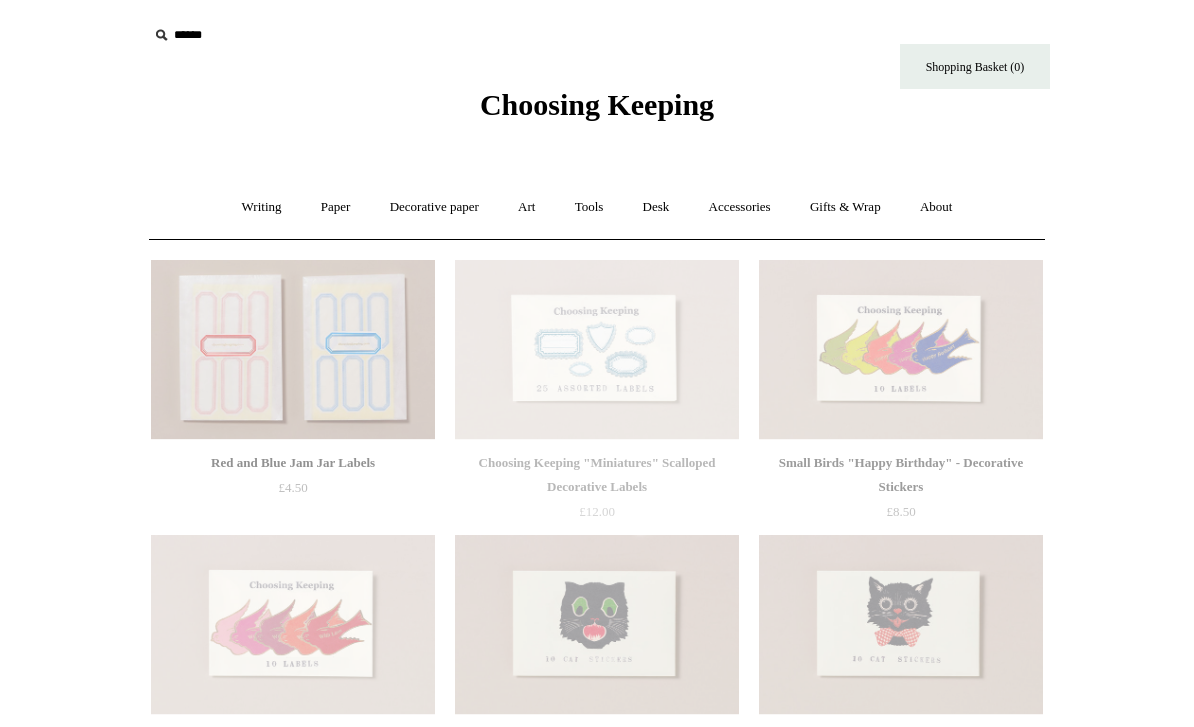 scroll, scrollTop: 0, scrollLeft: 0, axis: both 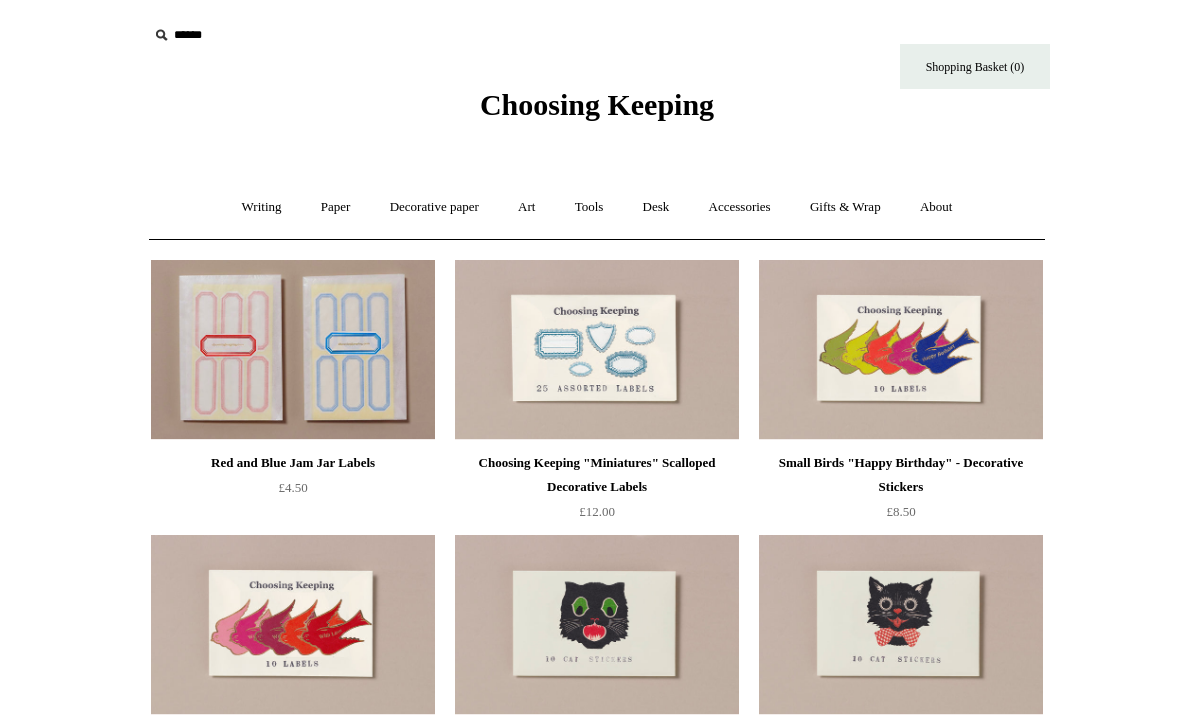 click on "Gifts & Wrap +" at bounding box center [845, 207] 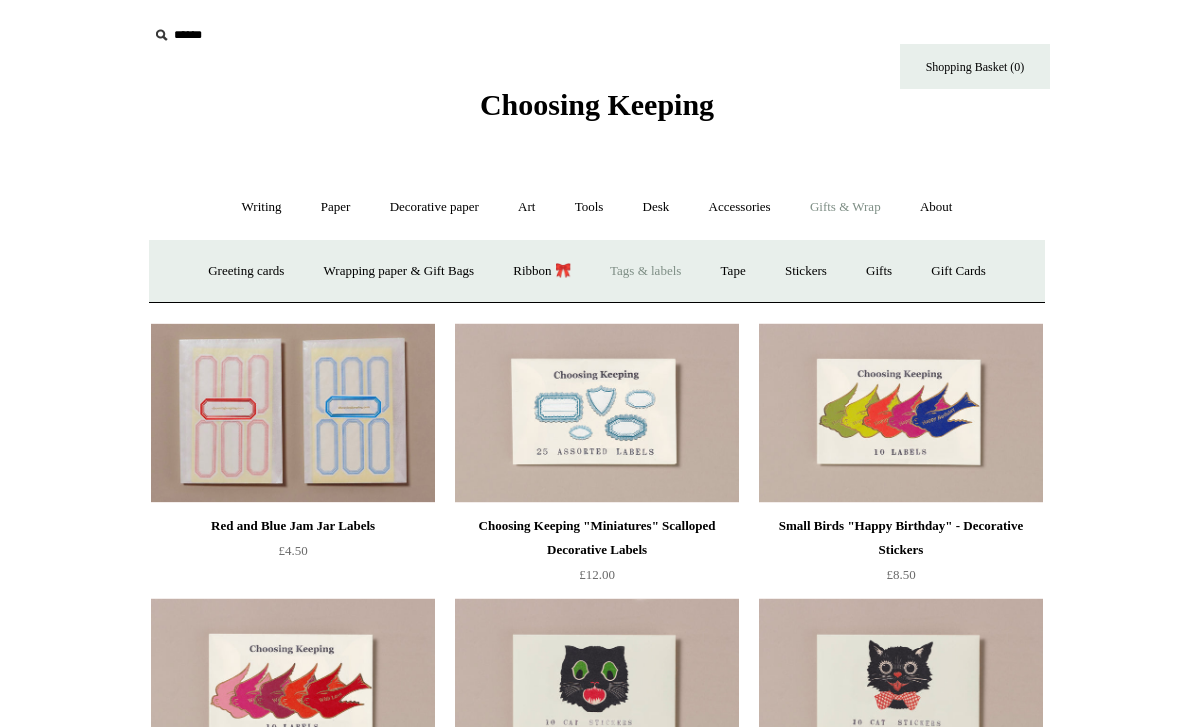 click on "Tape" at bounding box center (733, 271) 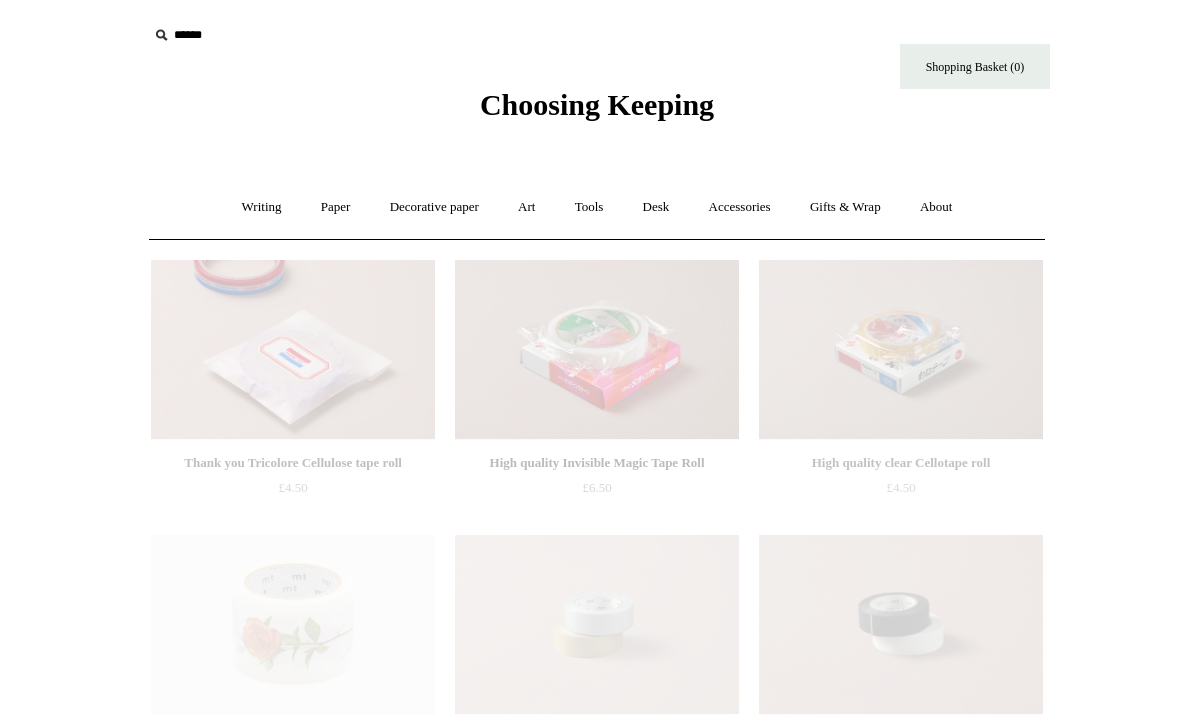 scroll, scrollTop: 0, scrollLeft: 0, axis: both 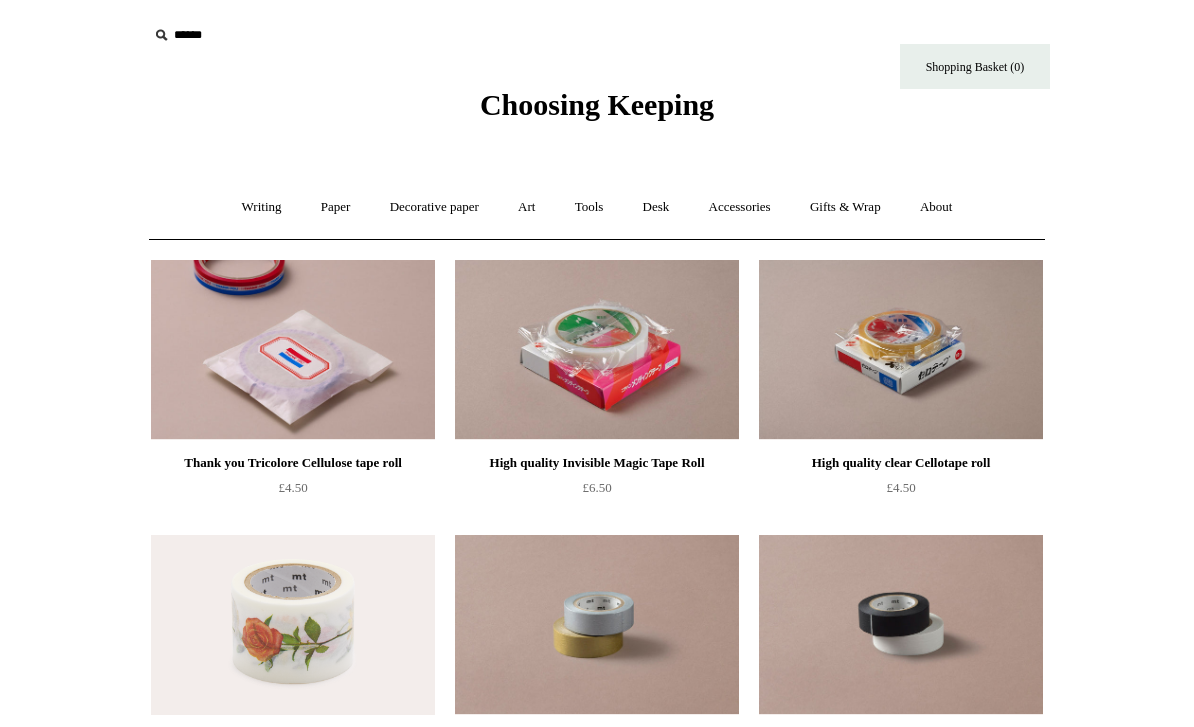 click on "Gifts & Wrap +" at bounding box center [845, 207] 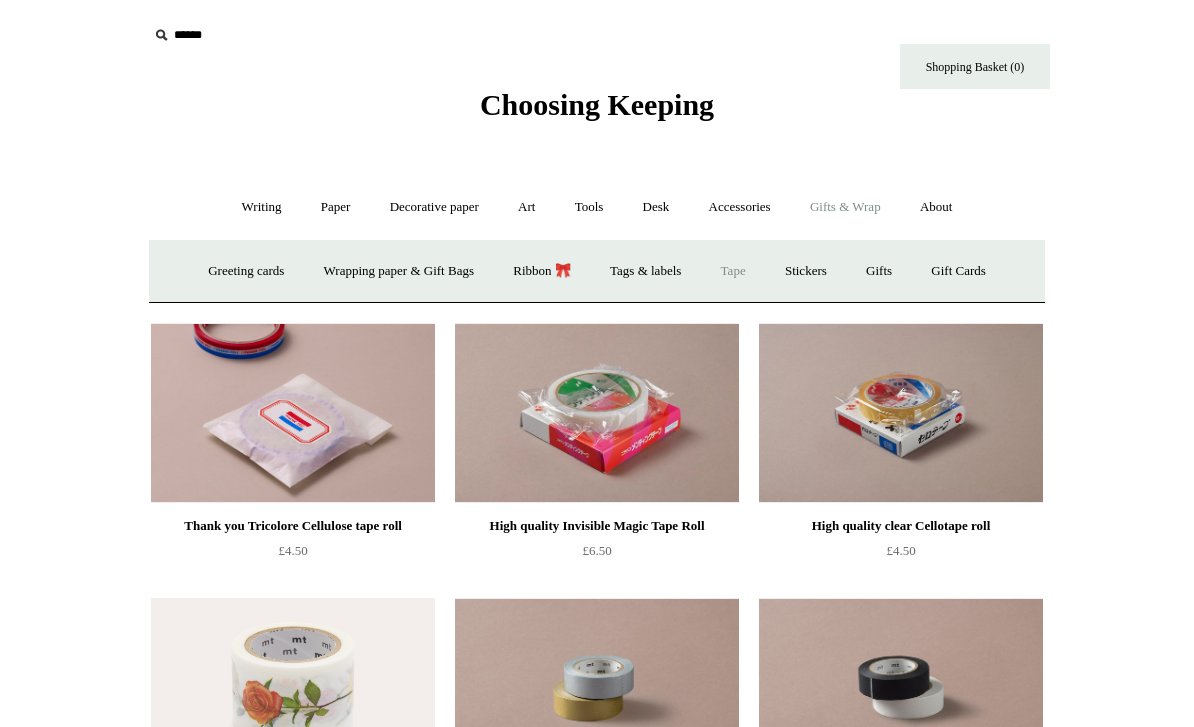 click on "Gifts +" at bounding box center (879, 271) 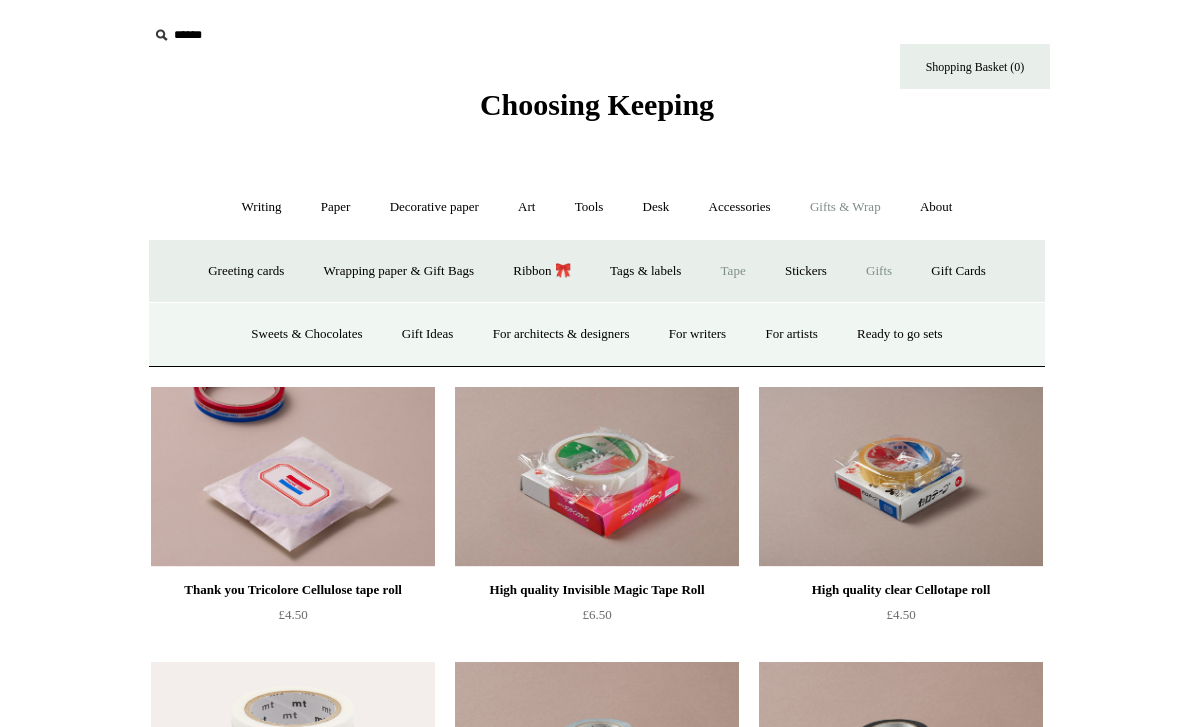 click on "For architects & designers" at bounding box center (561, 334) 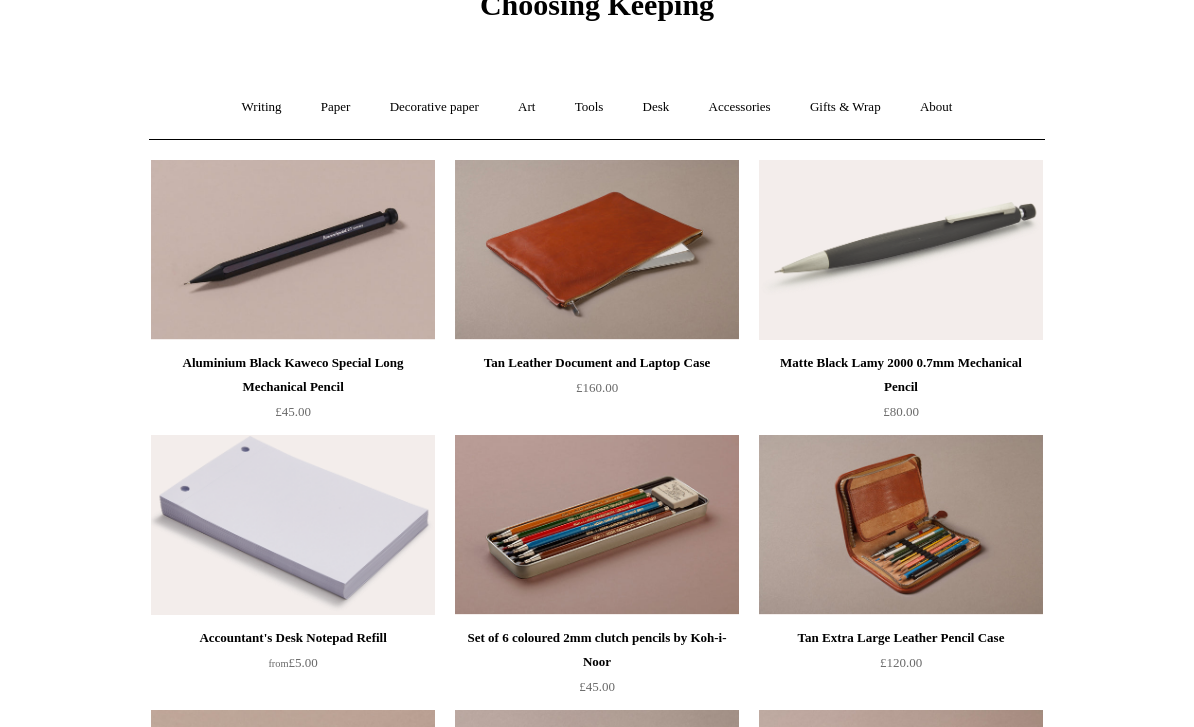 scroll, scrollTop: 0, scrollLeft: 0, axis: both 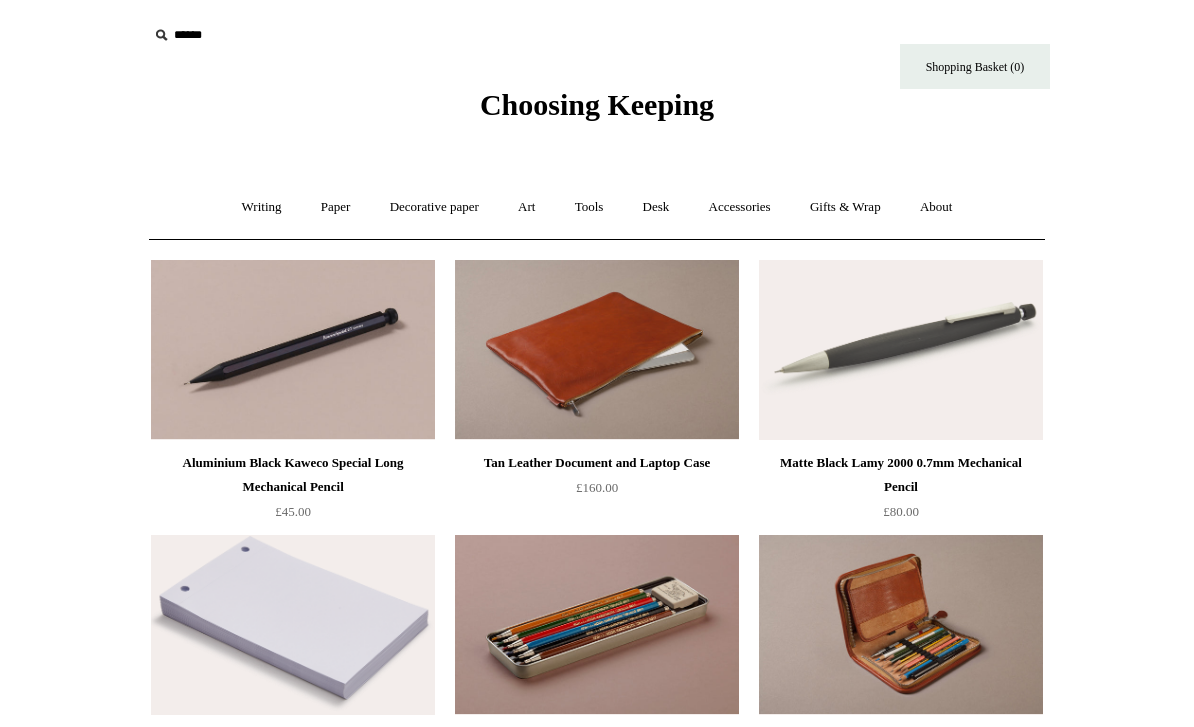 click on "Accessories +" at bounding box center (740, 207) 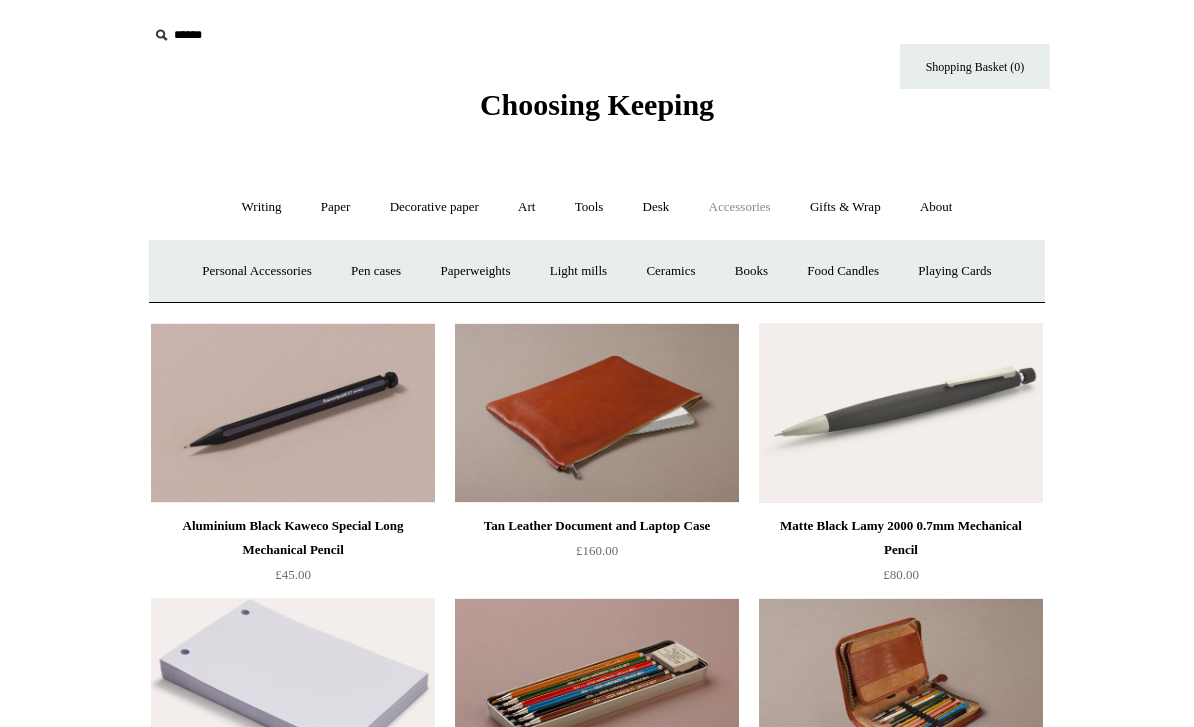 click on "Personal Accessories +" at bounding box center (256, 271) 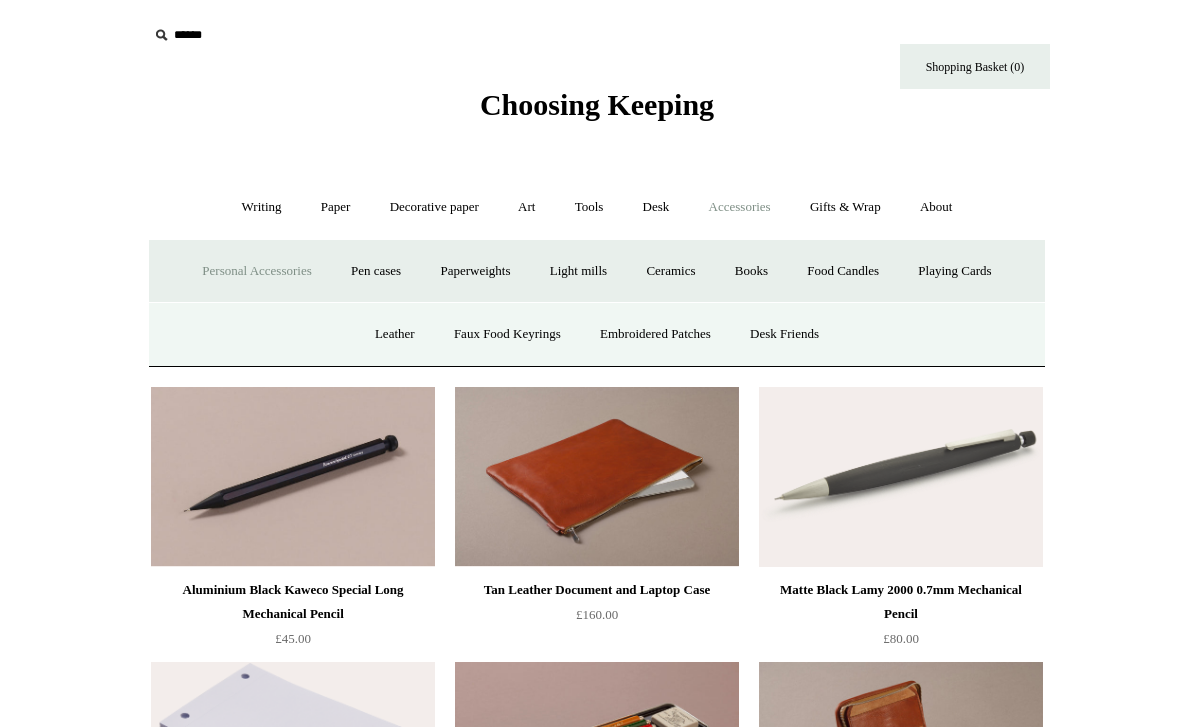 click on "Faux Food Keyrings" at bounding box center [507, 334] 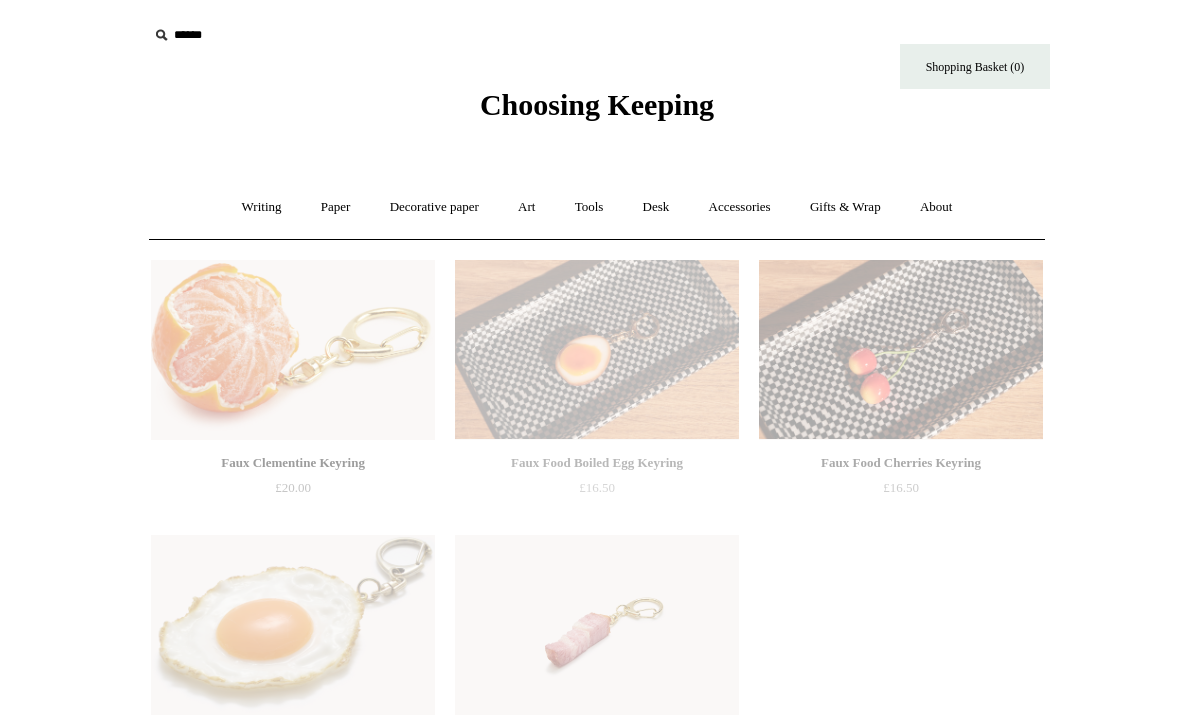 scroll, scrollTop: 0, scrollLeft: 0, axis: both 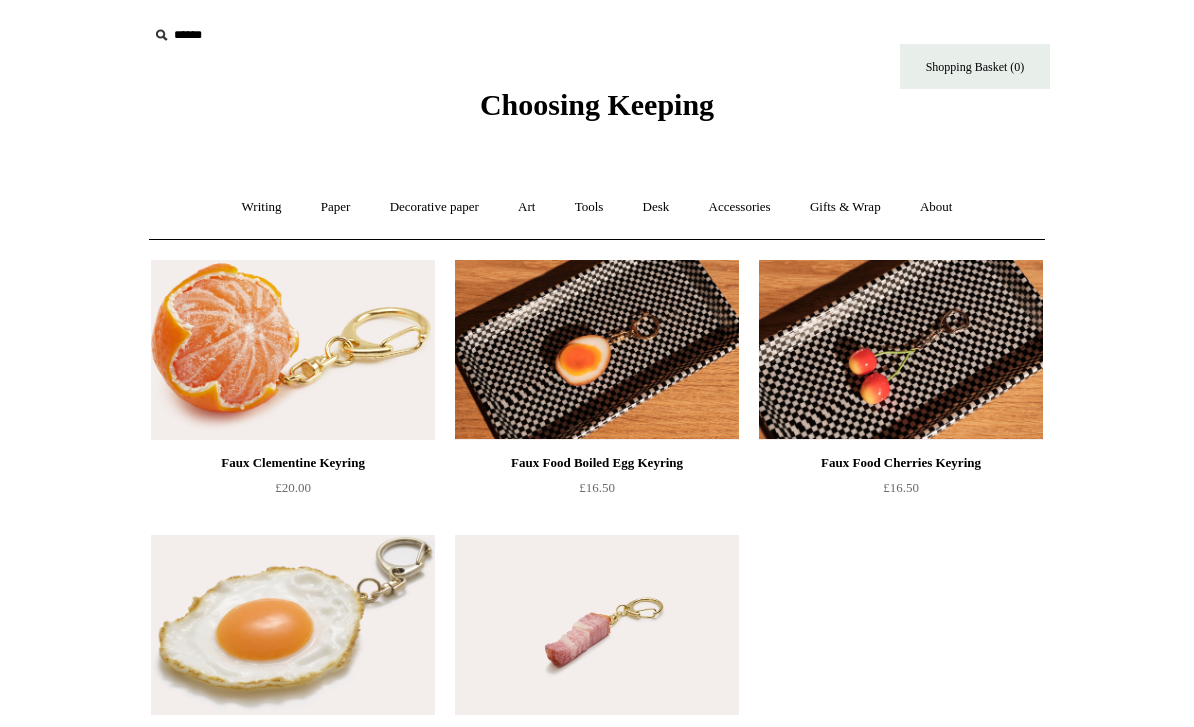 click on "Accessories +" at bounding box center (740, 207) 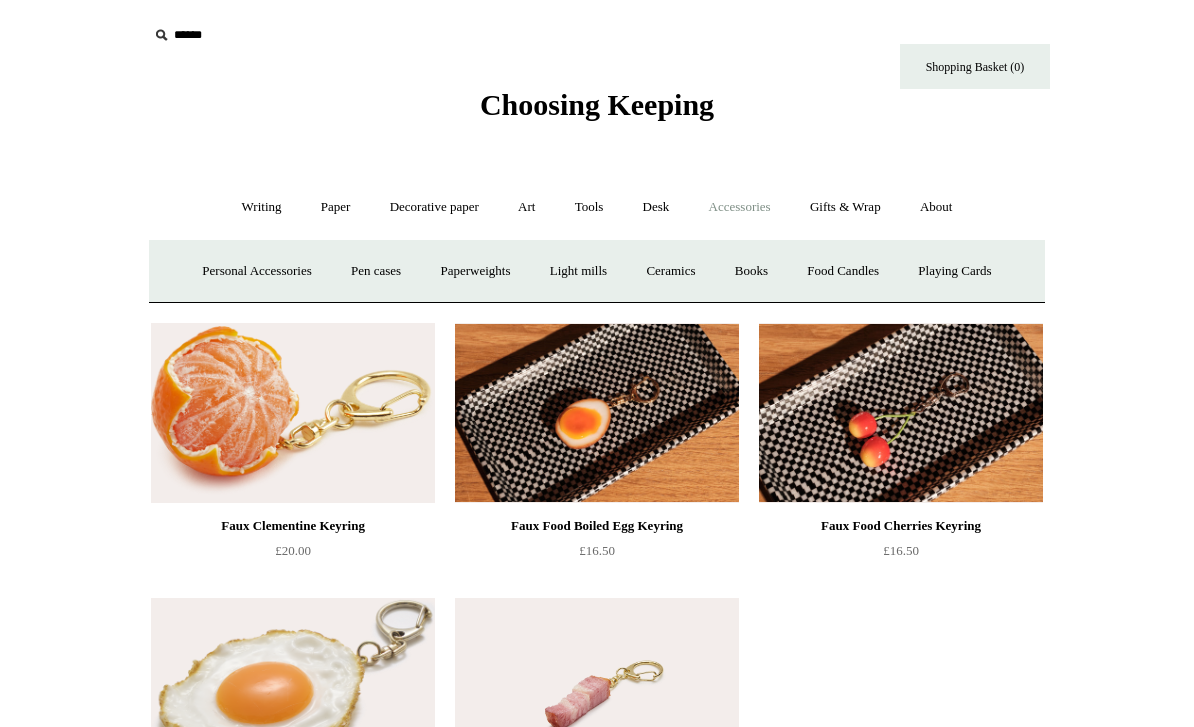 click on "Personal Accessories +" at bounding box center (256, 271) 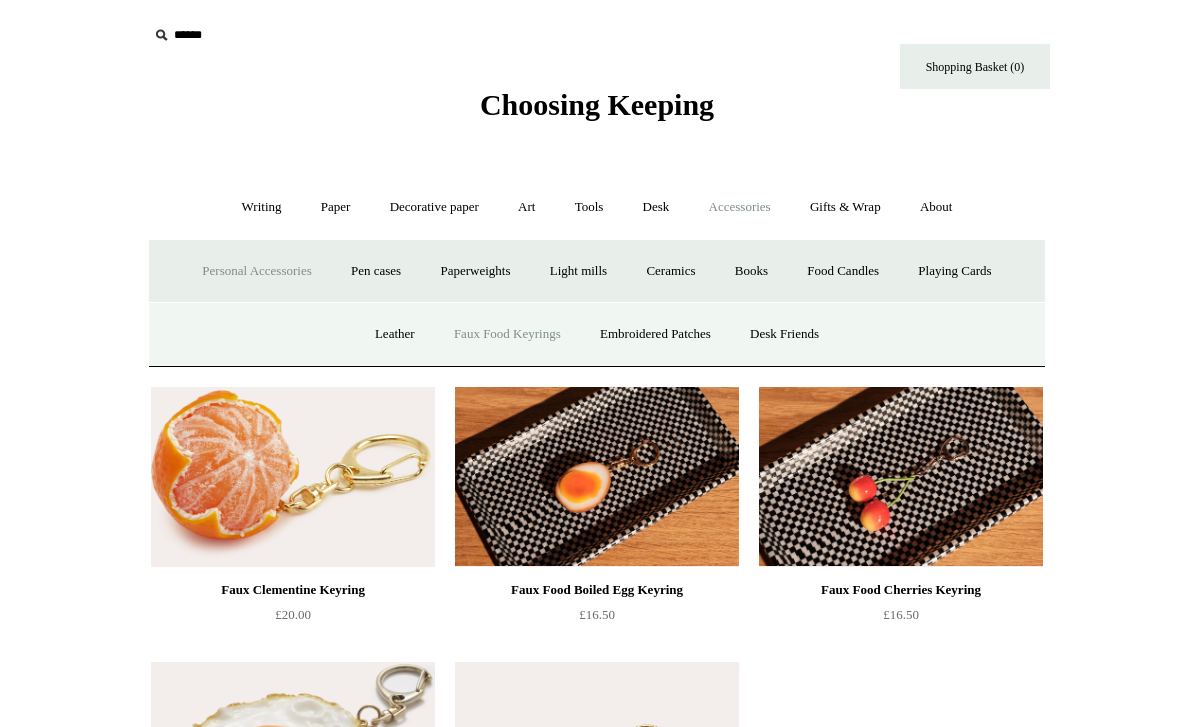 click on "Embroidered Patches" at bounding box center [655, 334] 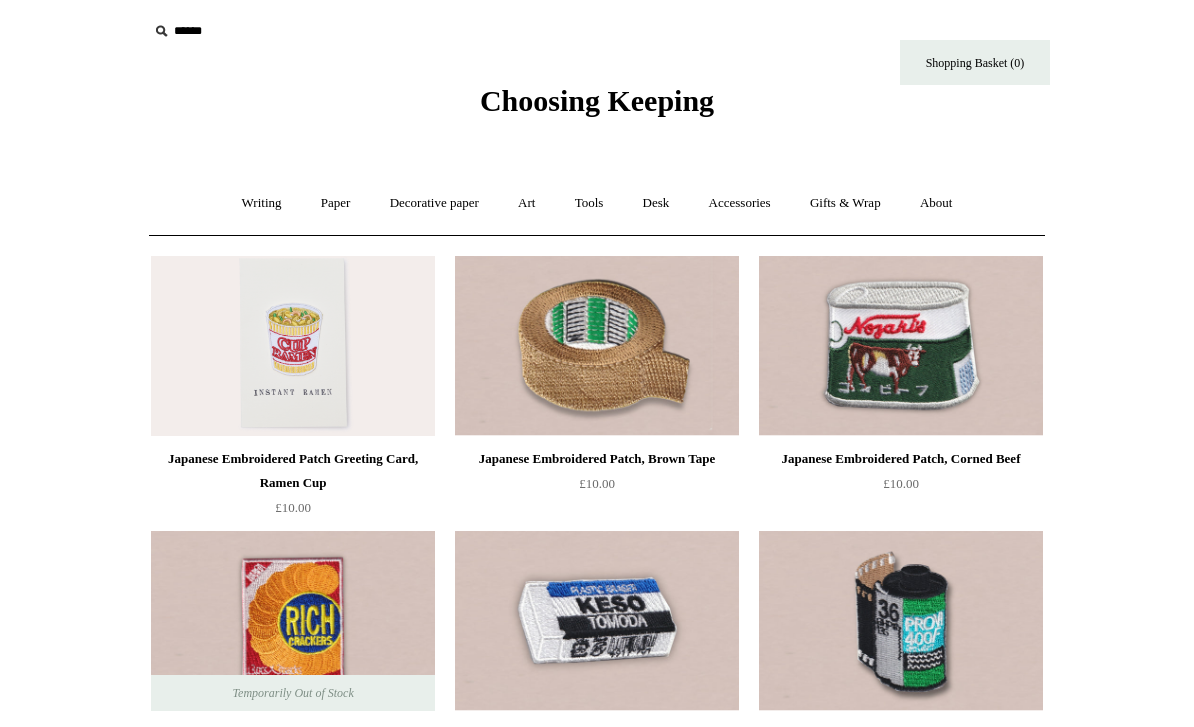scroll, scrollTop: 0, scrollLeft: 0, axis: both 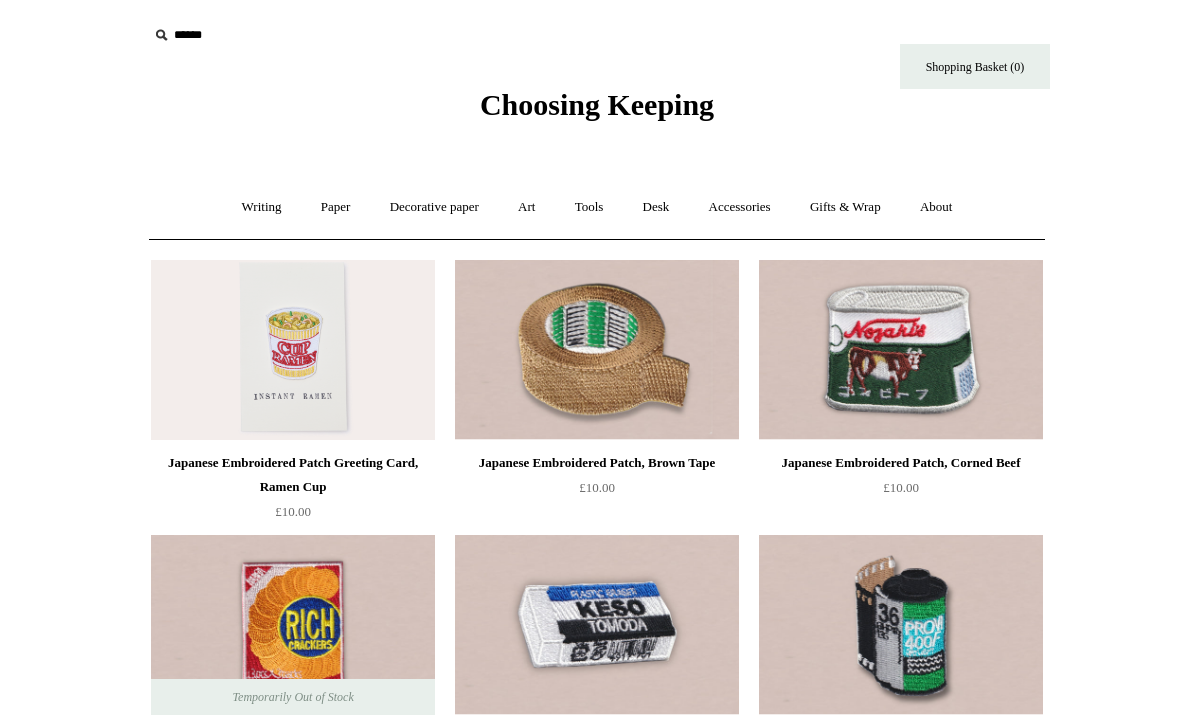 click on "Accessories +" at bounding box center (740, 207) 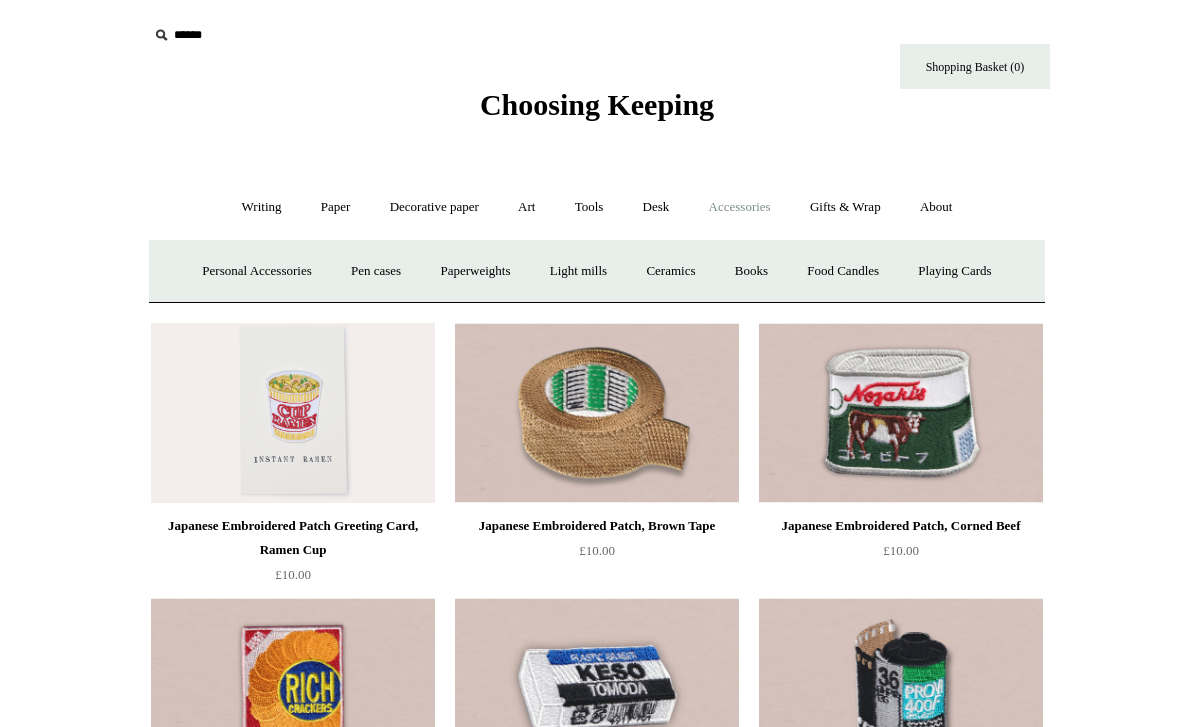 click on "Gifts & Wrap +" at bounding box center (845, 207) 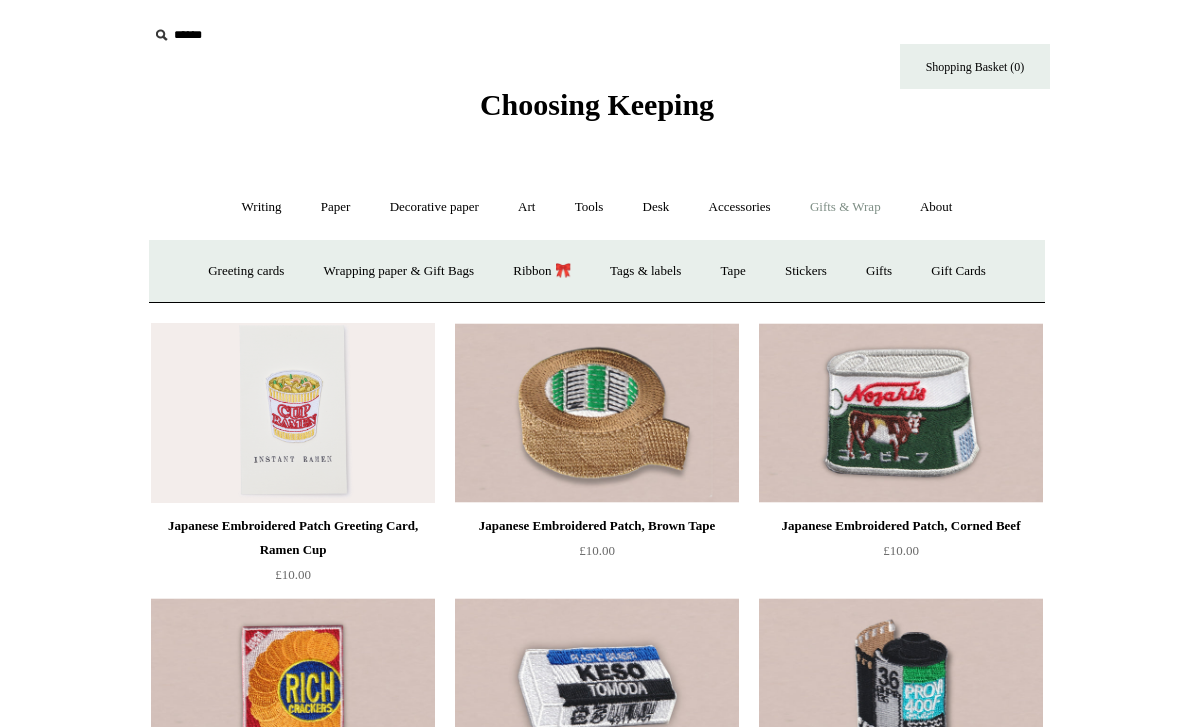 click on "Gifts +" at bounding box center [879, 271] 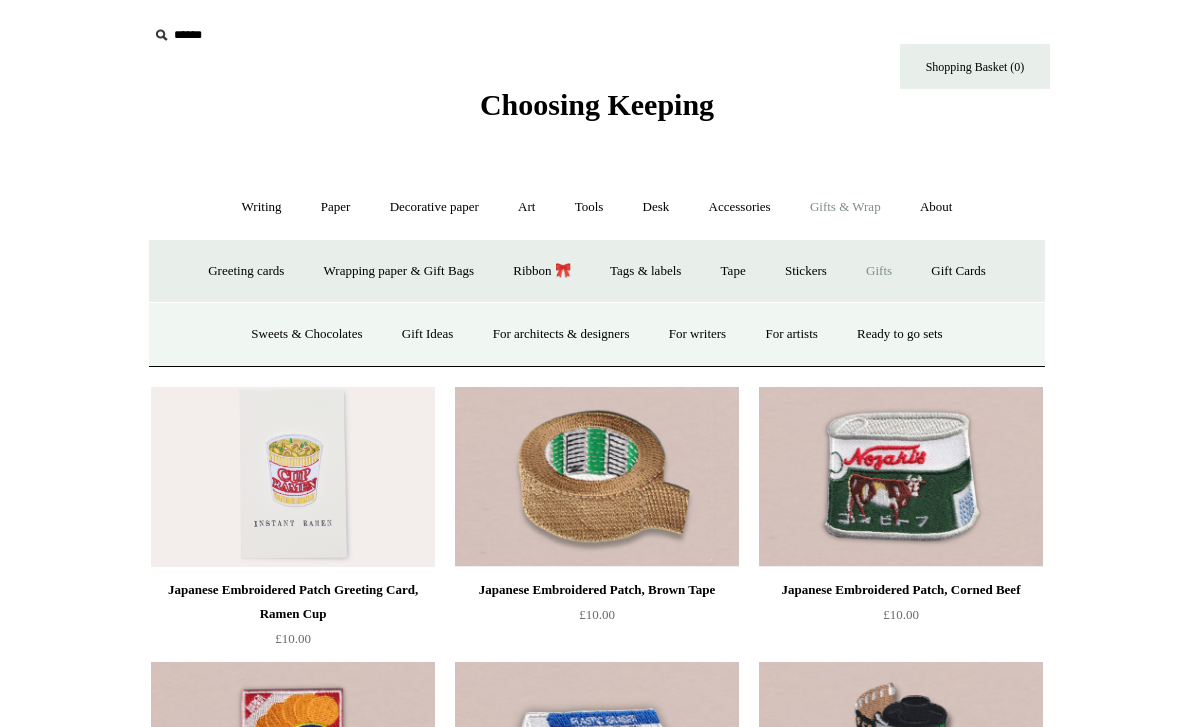 click on "Gift Ideas" at bounding box center (428, 334) 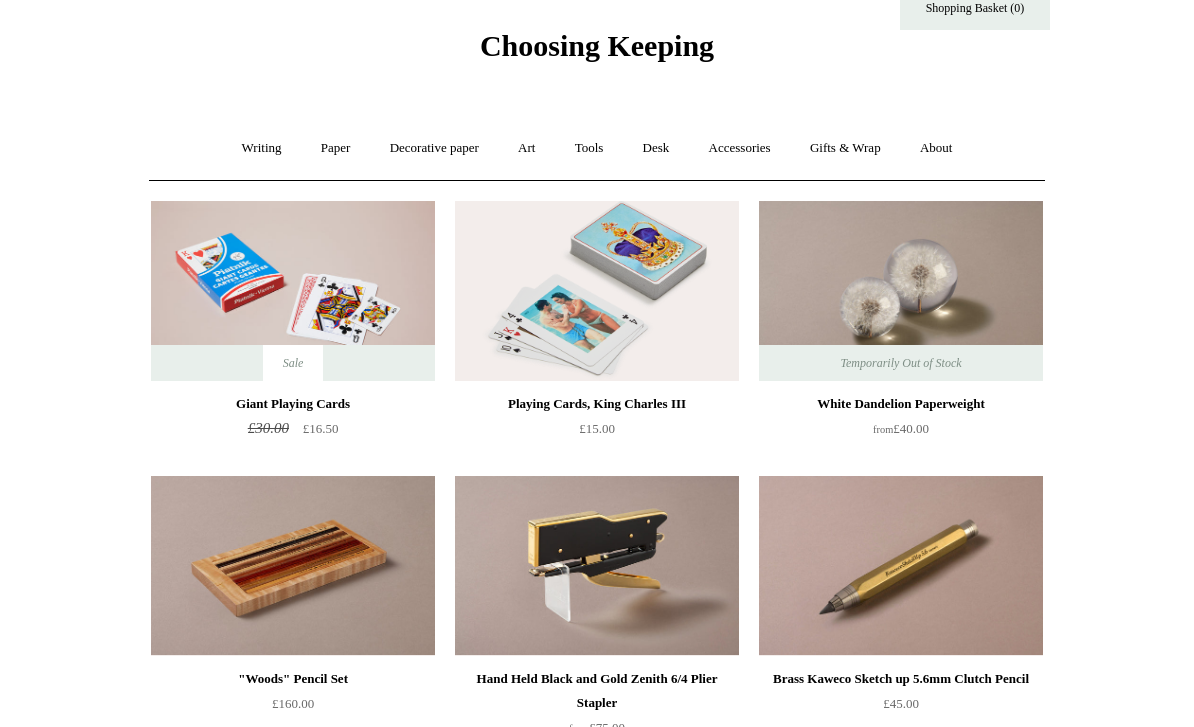 scroll, scrollTop: 69, scrollLeft: 0, axis: vertical 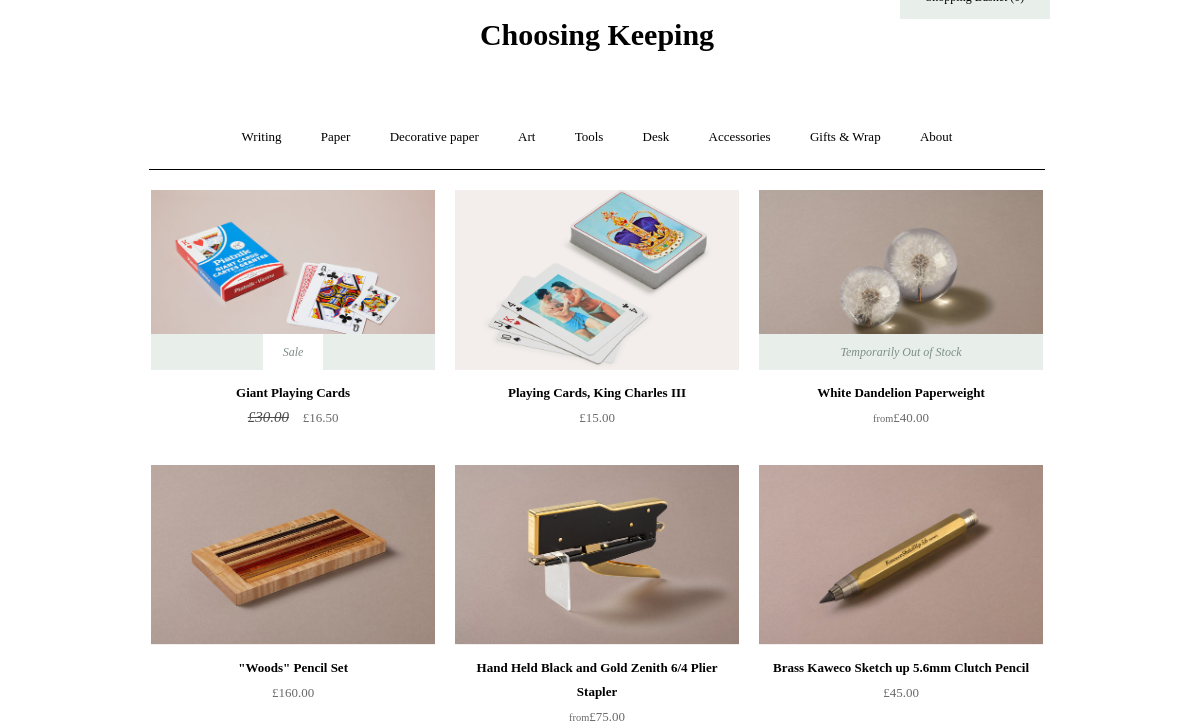 click at bounding box center [597, 281] 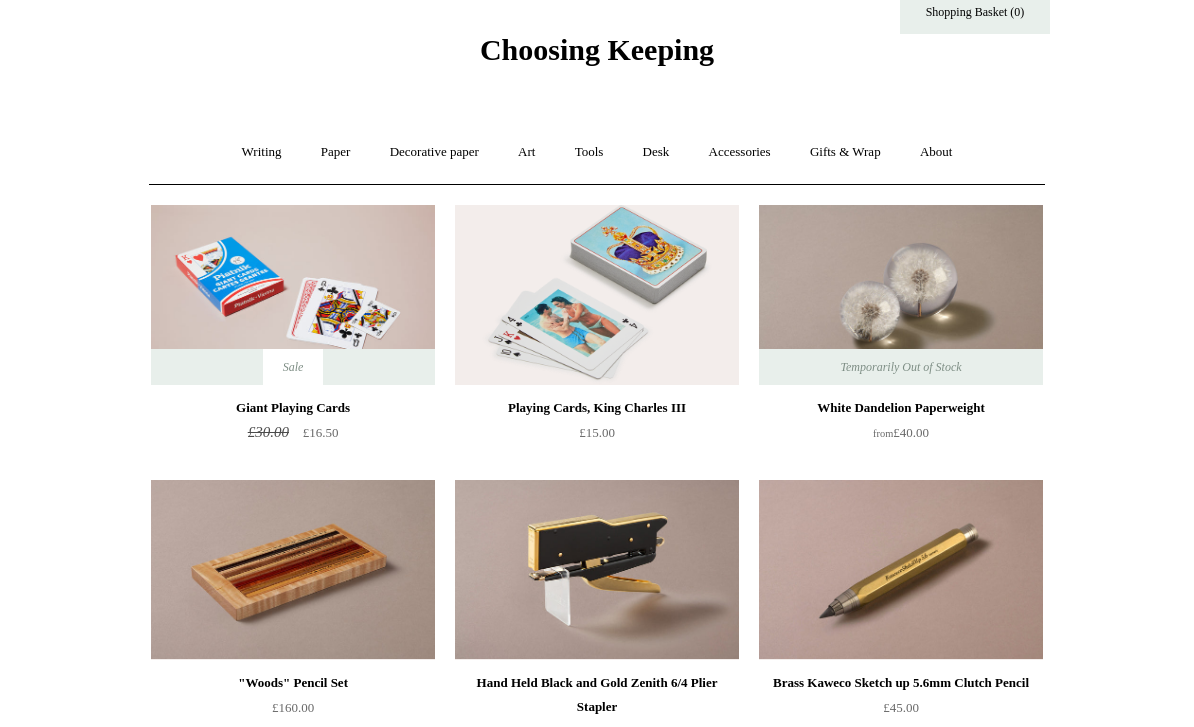 scroll, scrollTop: 0, scrollLeft: 0, axis: both 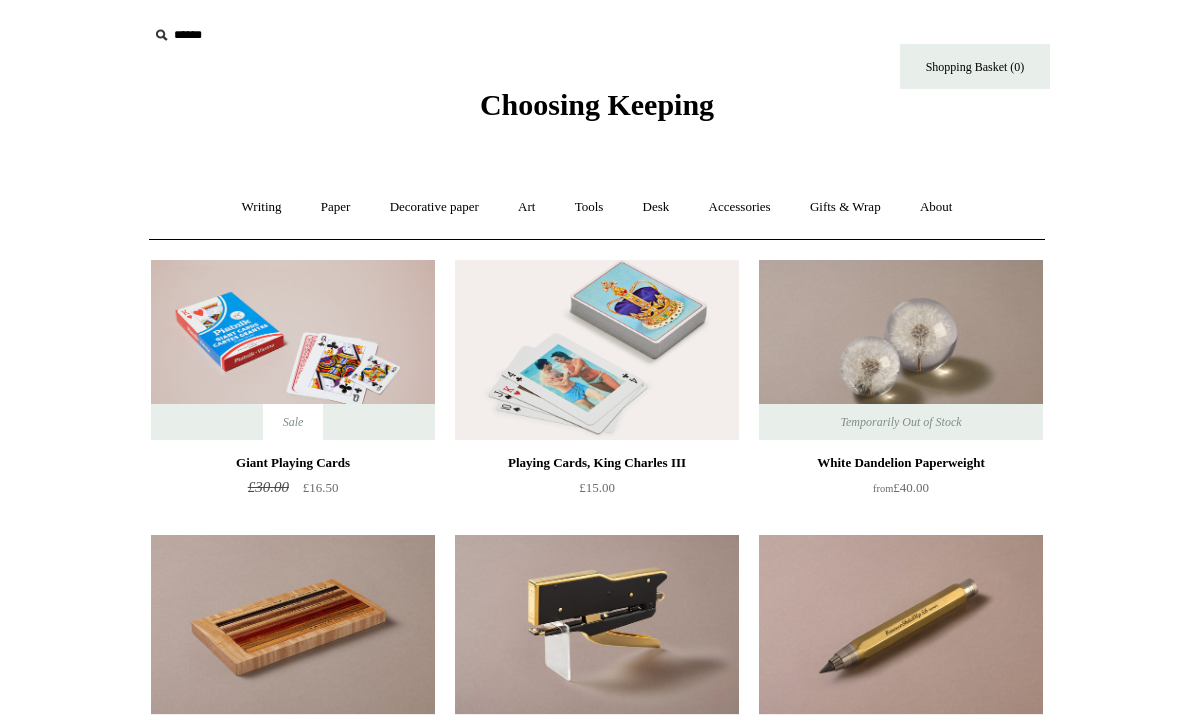 click on "Art +" at bounding box center (526, 207) 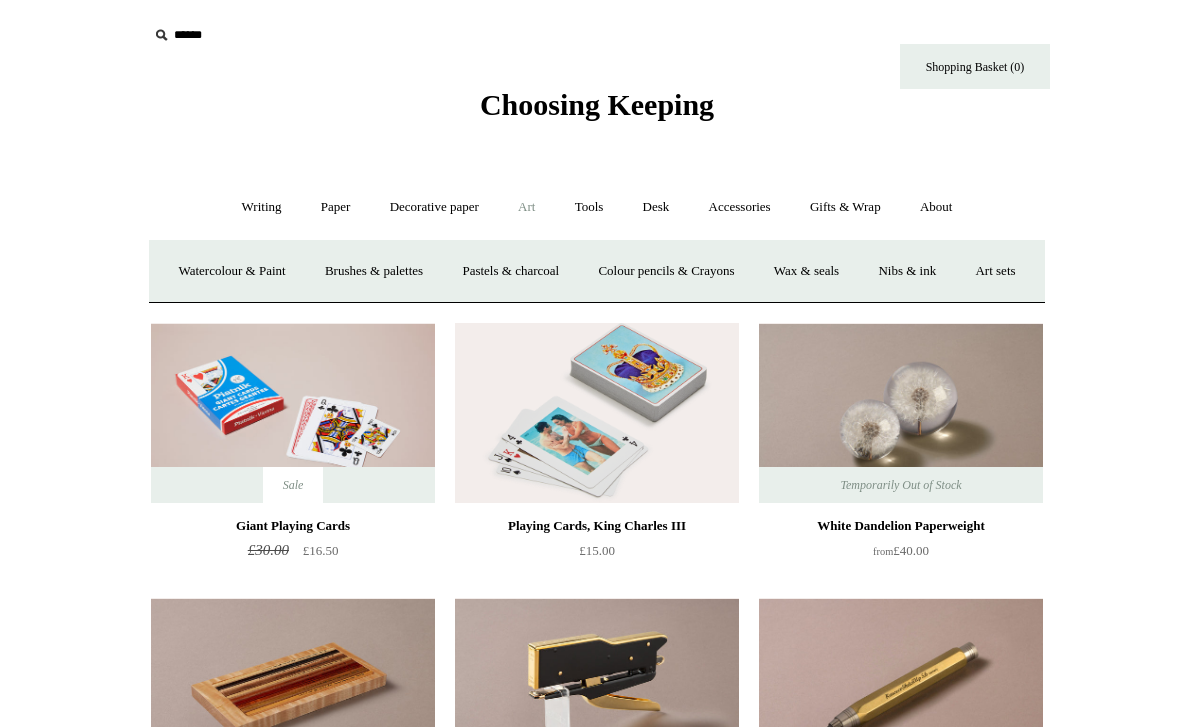 click on "Accessories +" at bounding box center [740, 207] 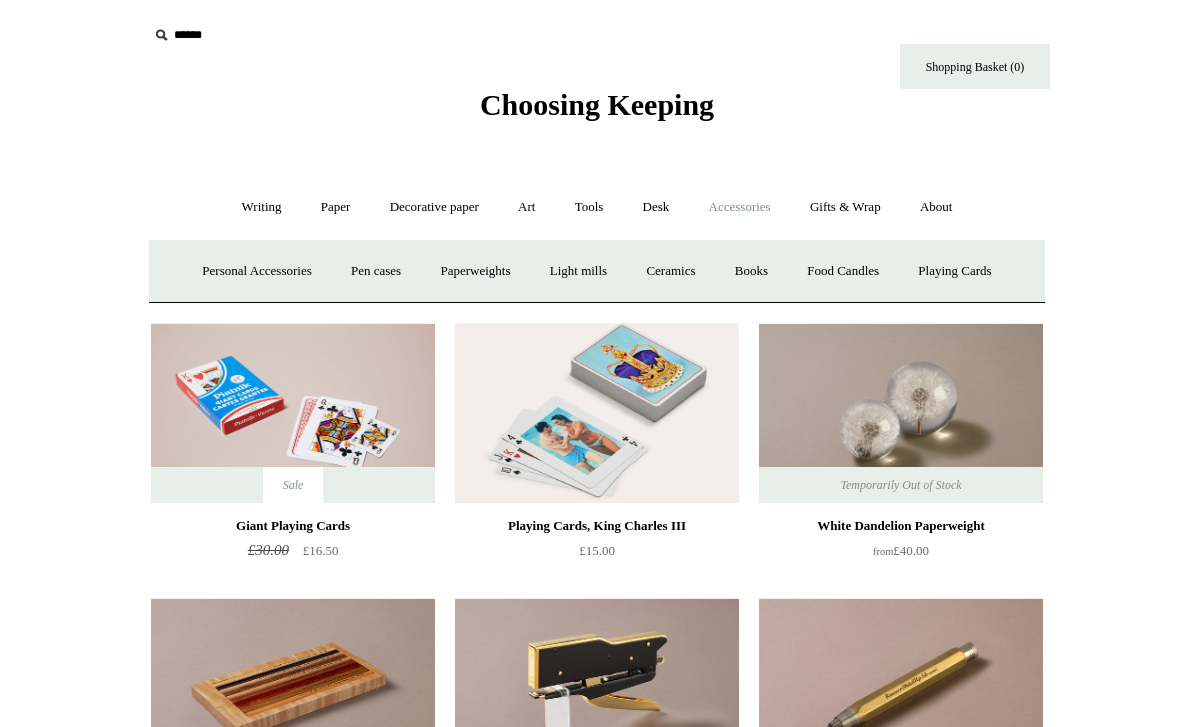 click on "Decorative paper +" at bounding box center [434, 207] 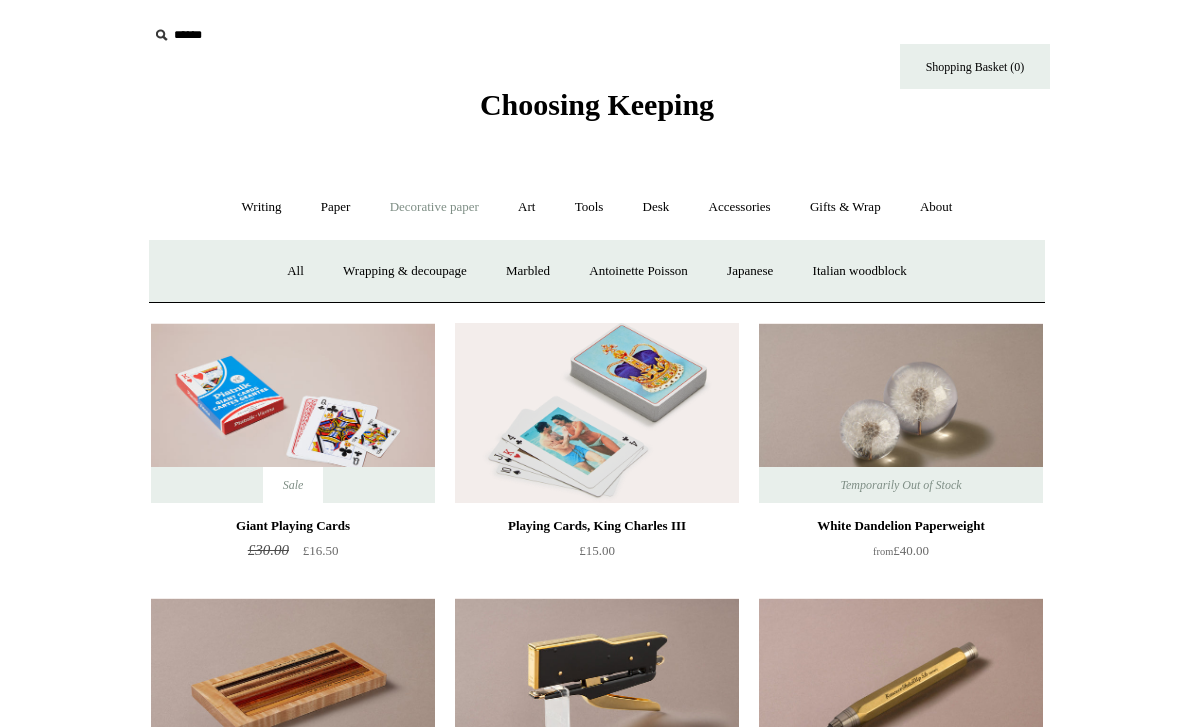 click on "All" at bounding box center [295, 271] 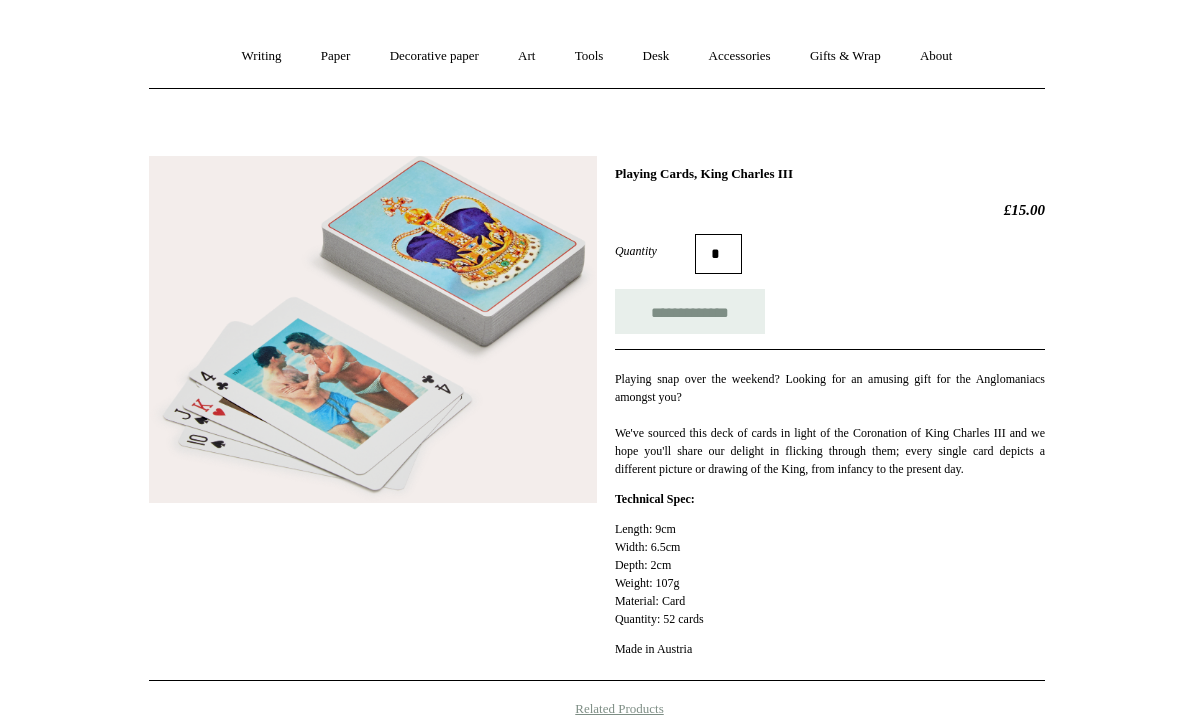 scroll, scrollTop: 152, scrollLeft: 0, axis: vertical 